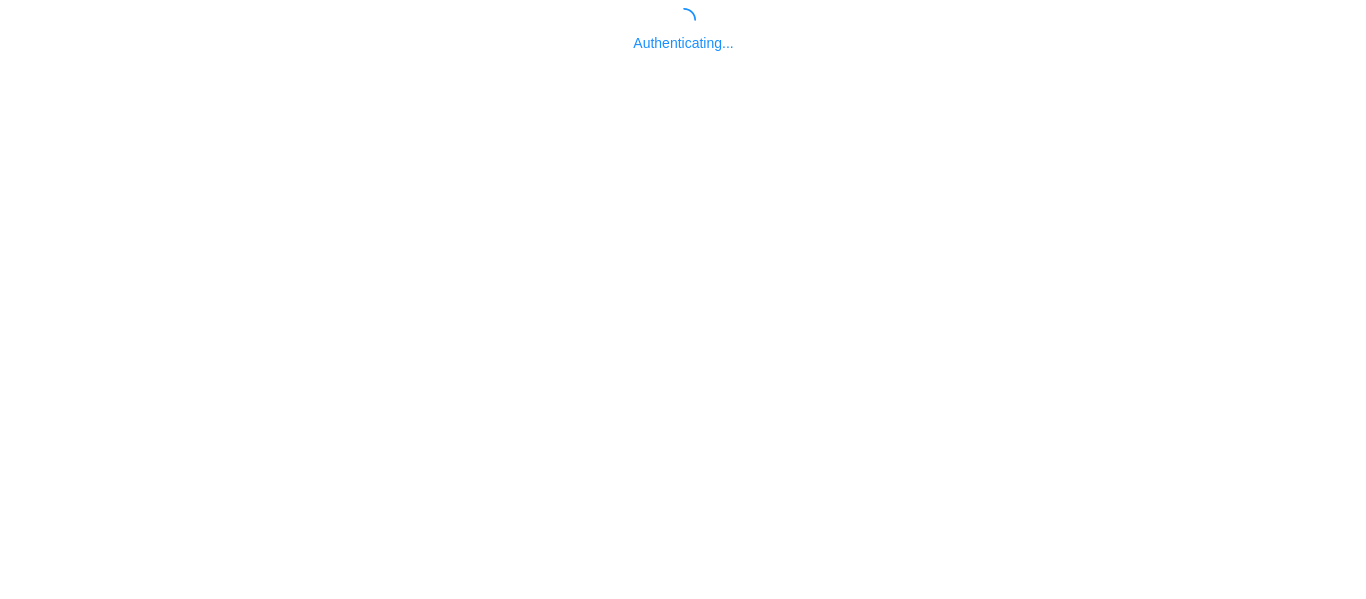 scroll, scrollTop: 0, scrollLeft: 0, axis: both 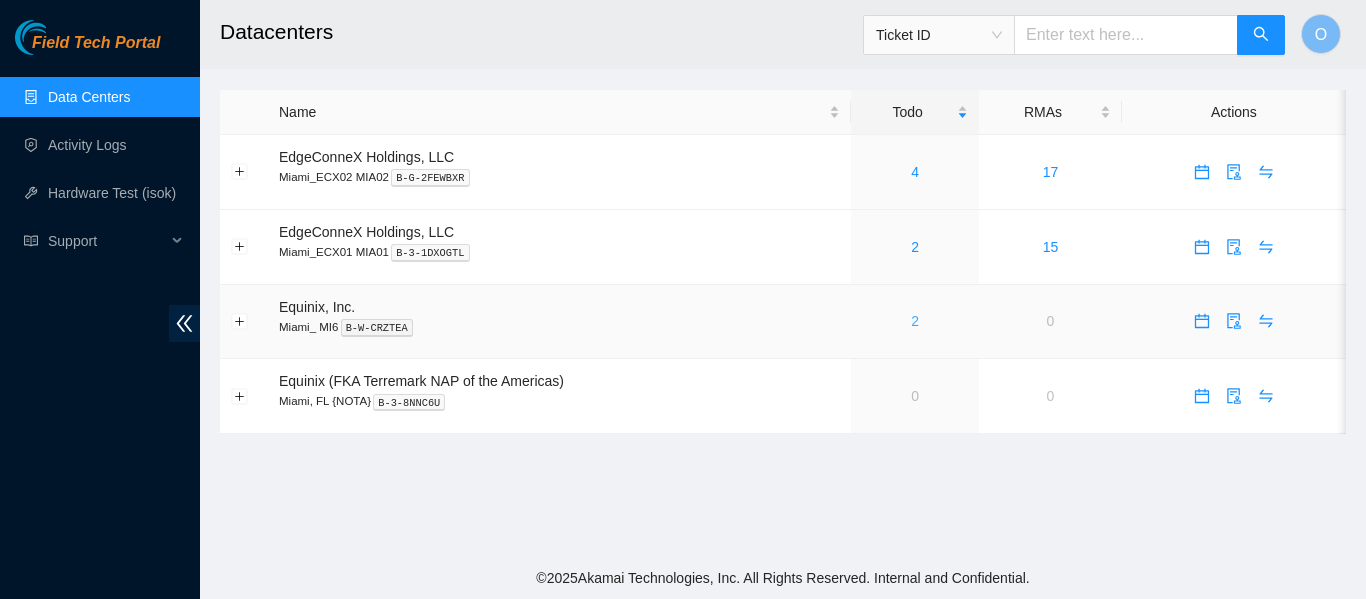click on "2" at bounding box center [915, 321] 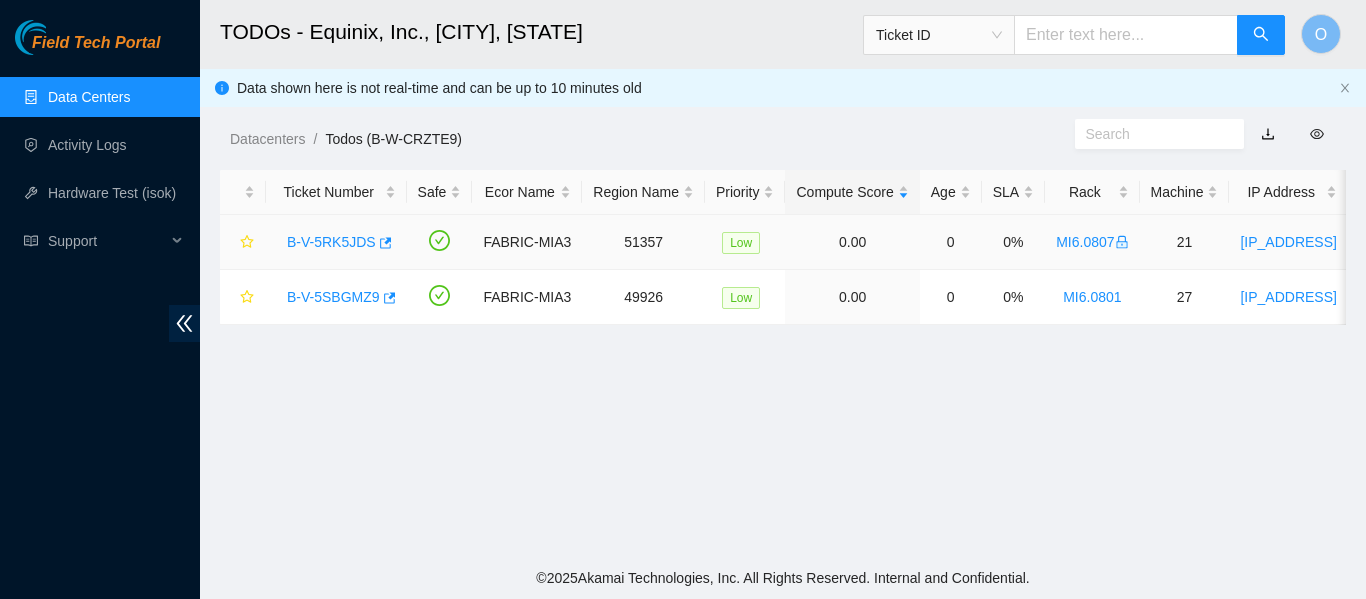 click on "B-V-5RK5JDS" at bounding box center [331, 242] 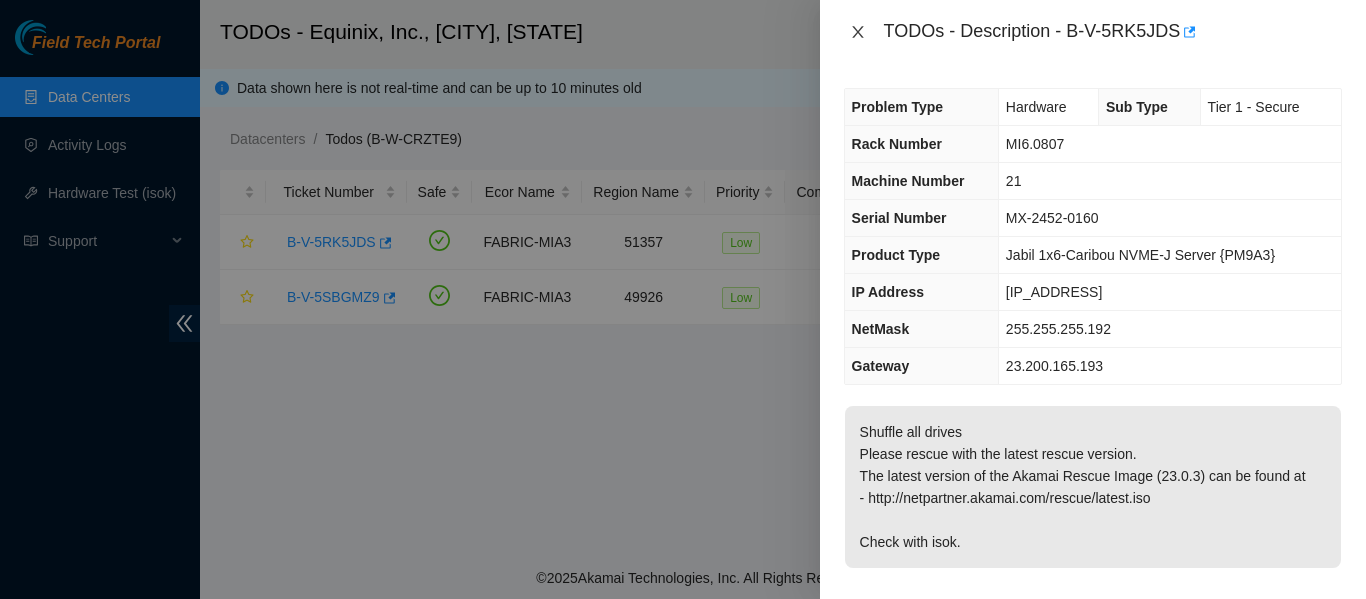click 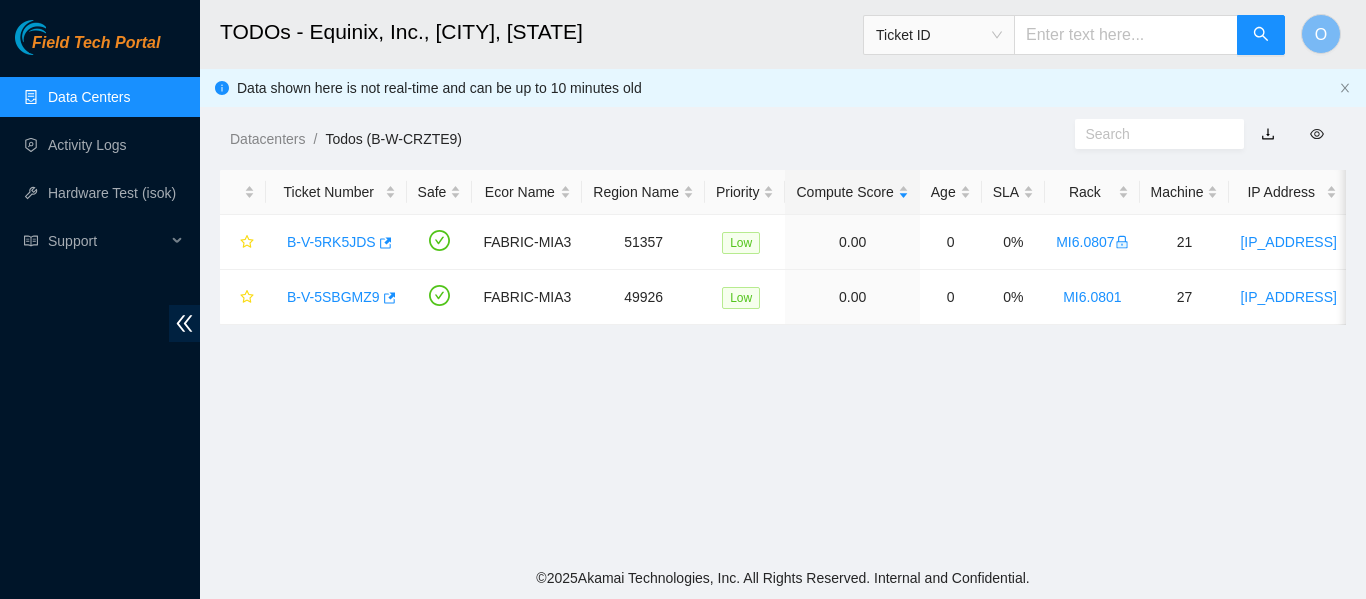 click on "Data Centers" at bounding box center (89, 97) 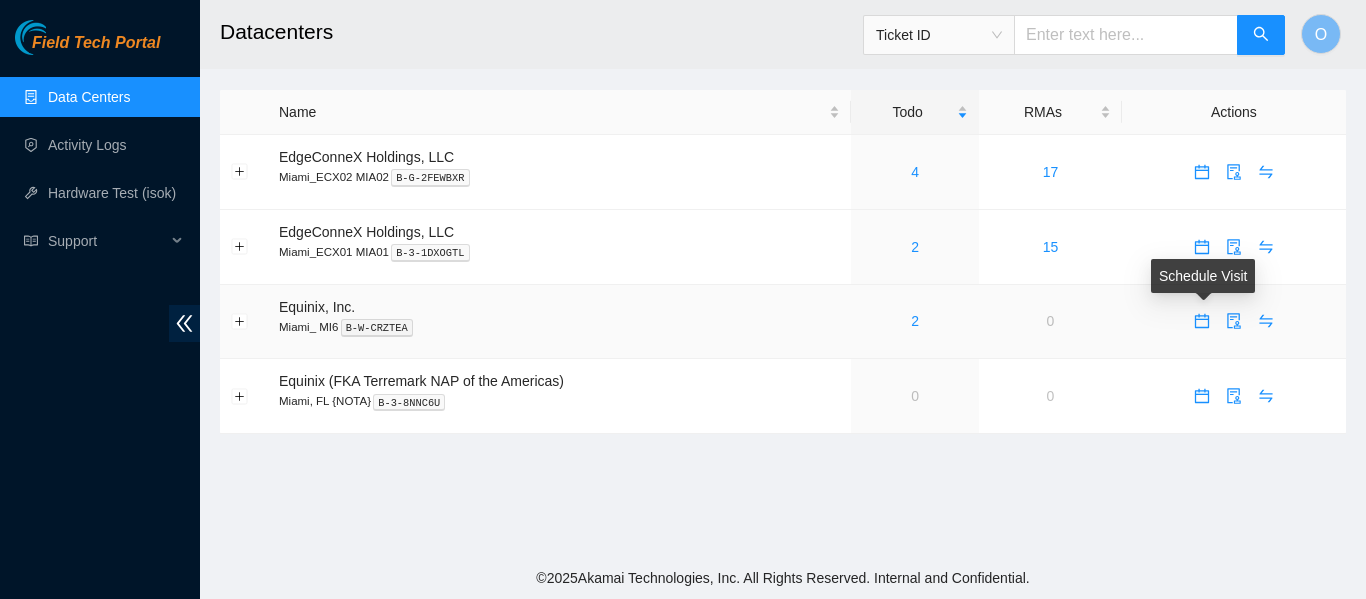 click 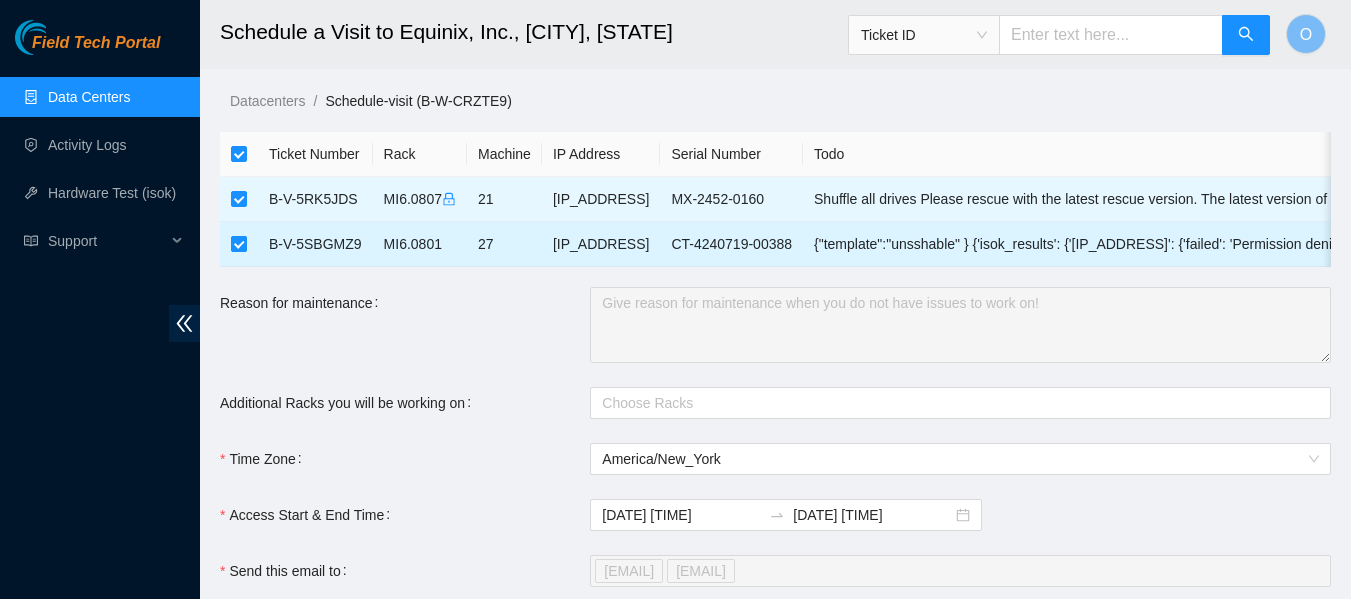 click at bounding box center [239, 244] 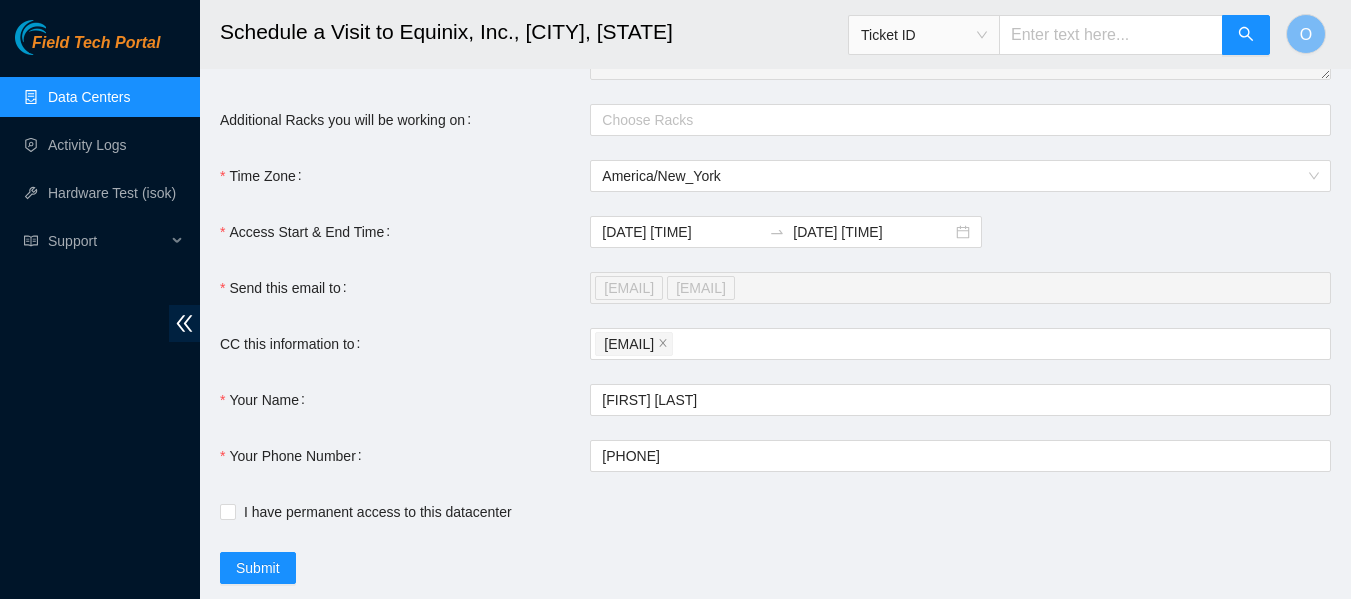 scroll, scrollTop: 295, scrollLeft: 0, axis: vertical 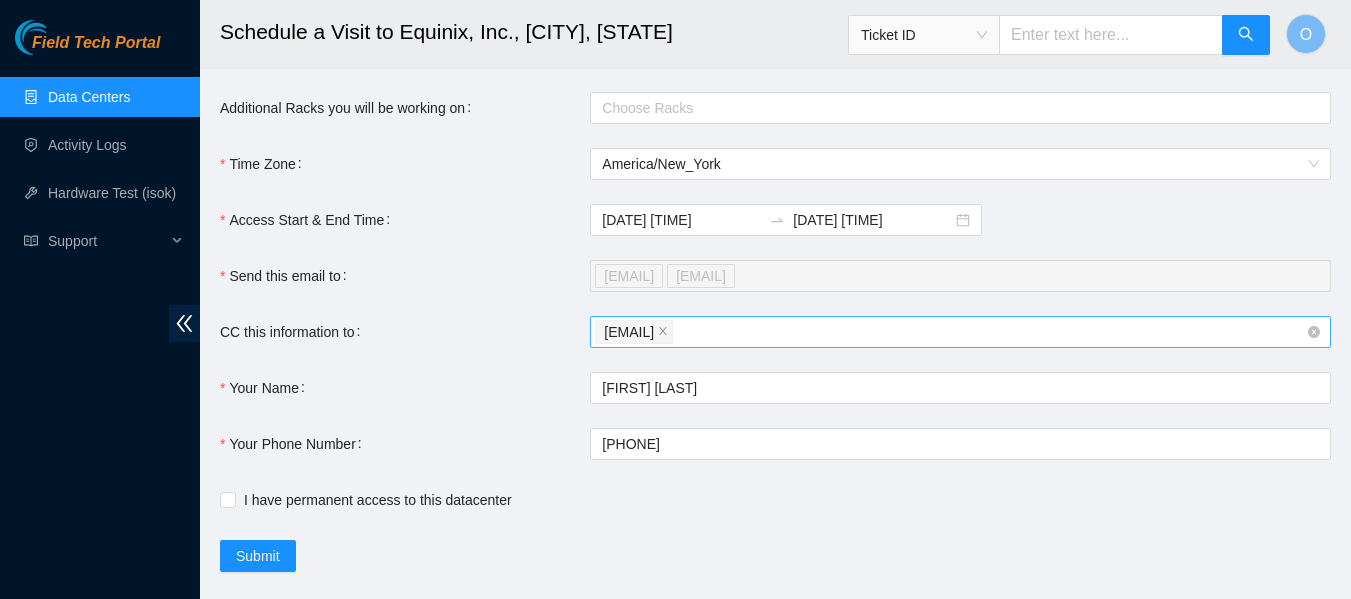 click on "osreykinlopez@gmail.com" at bounding box center (950, 332) 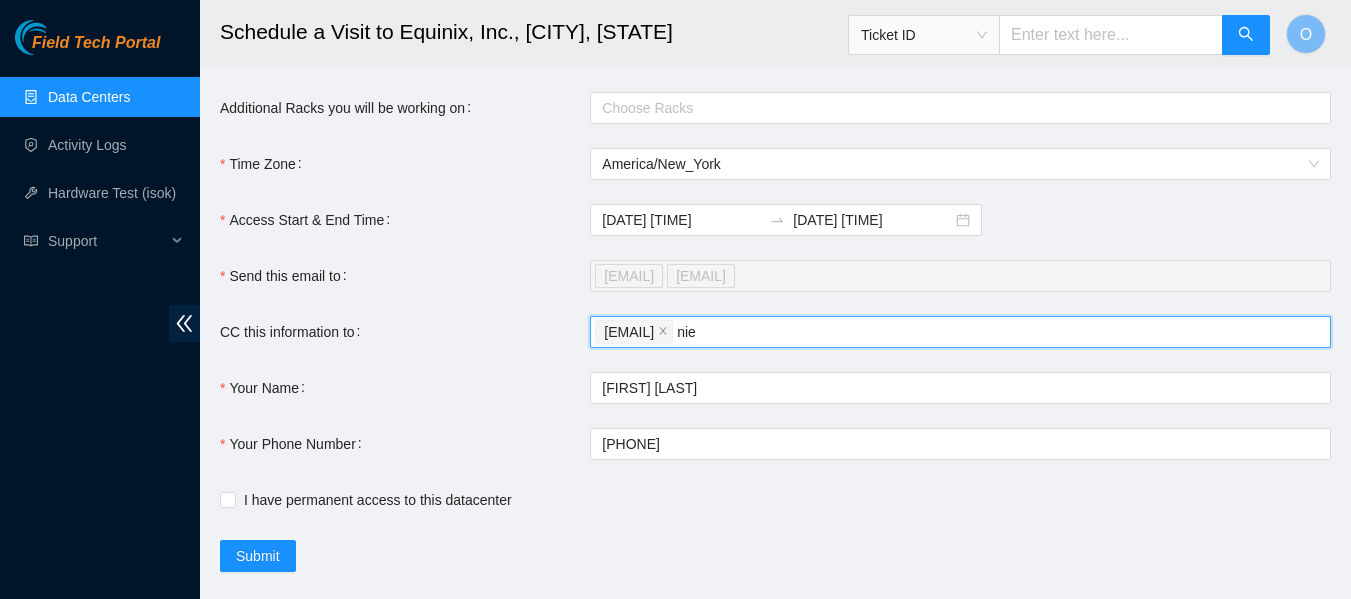 type on "nie" 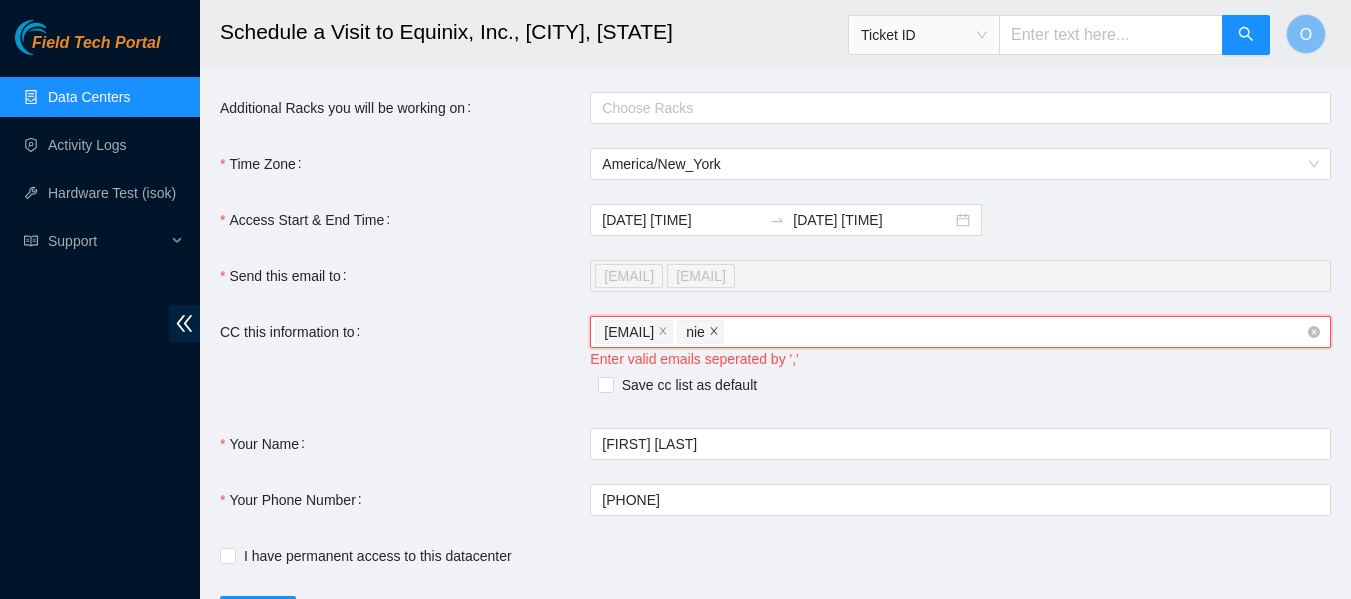 click 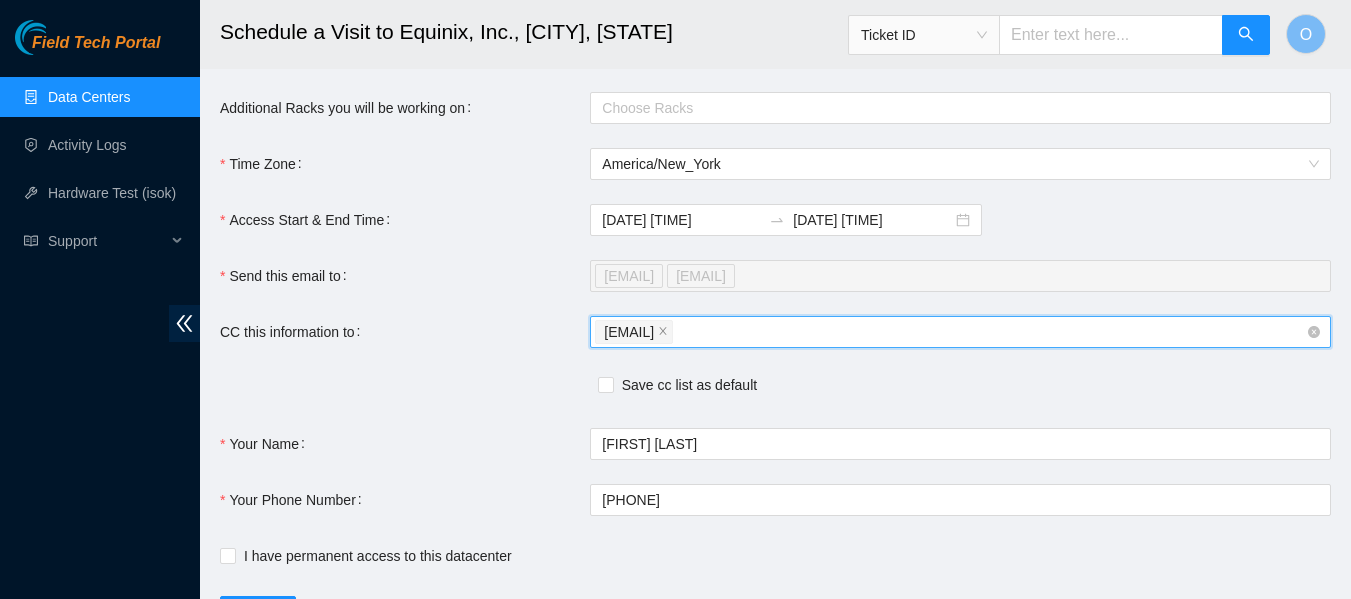 paste on "nie-mia@akamai.com" 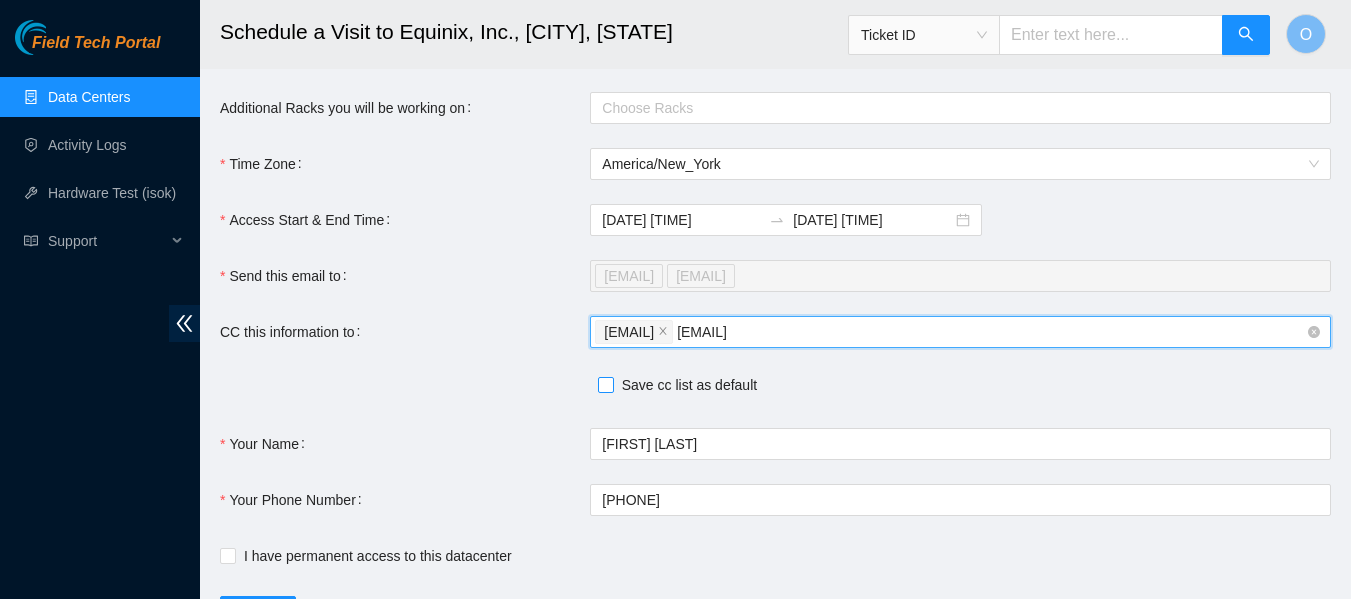type on "nie-mia@akamai.com" 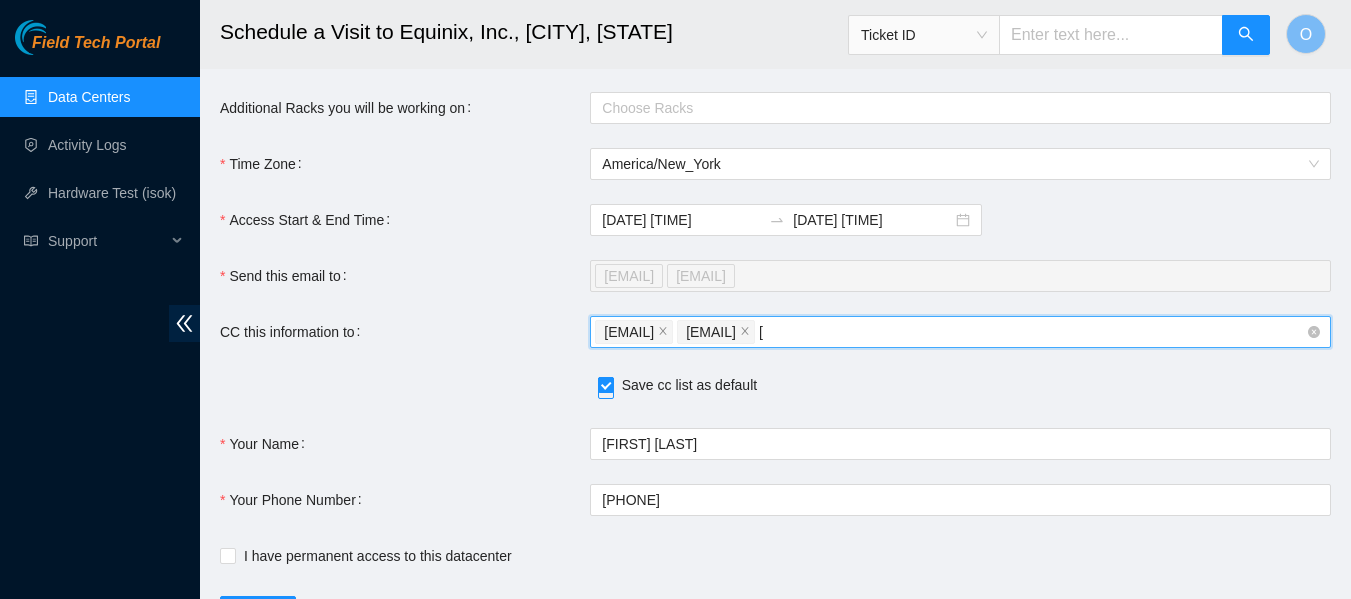 type 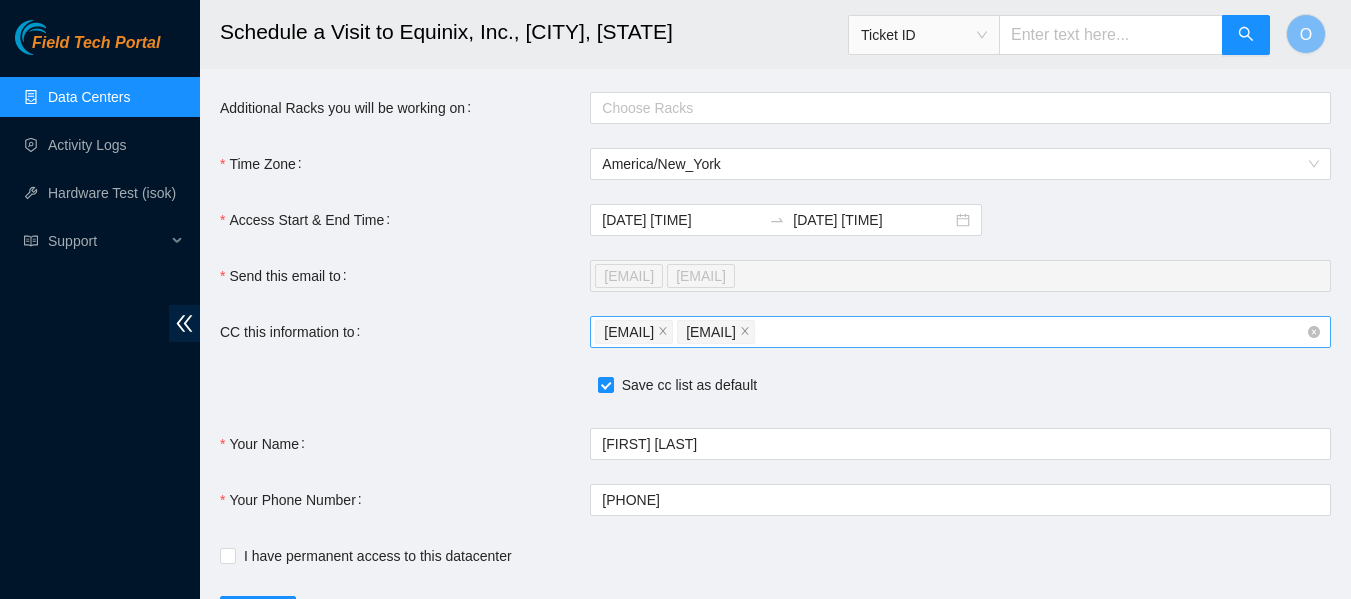 scroll, scrollTop: 405, scrollLeft: 0, axis: vertical 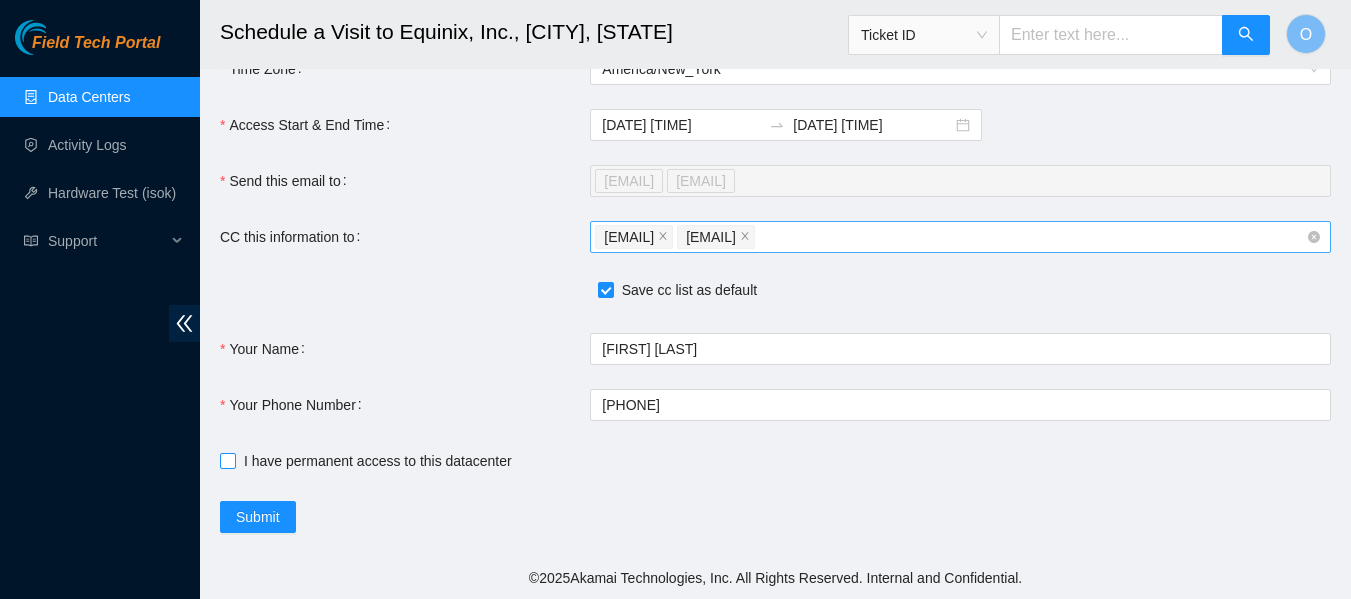 click on "I have permanent access to this datacenter" at bounding box center [227, 460] 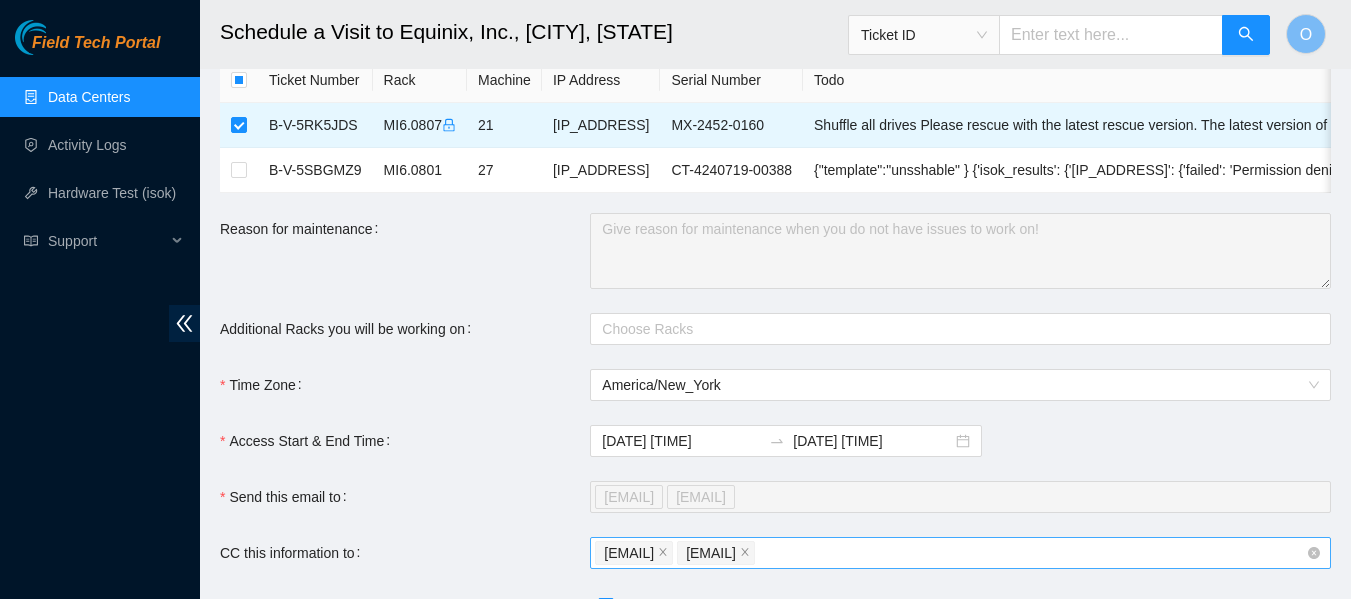 scroll, scrollTop: 61, scrollLeft: 0, axis: vertical 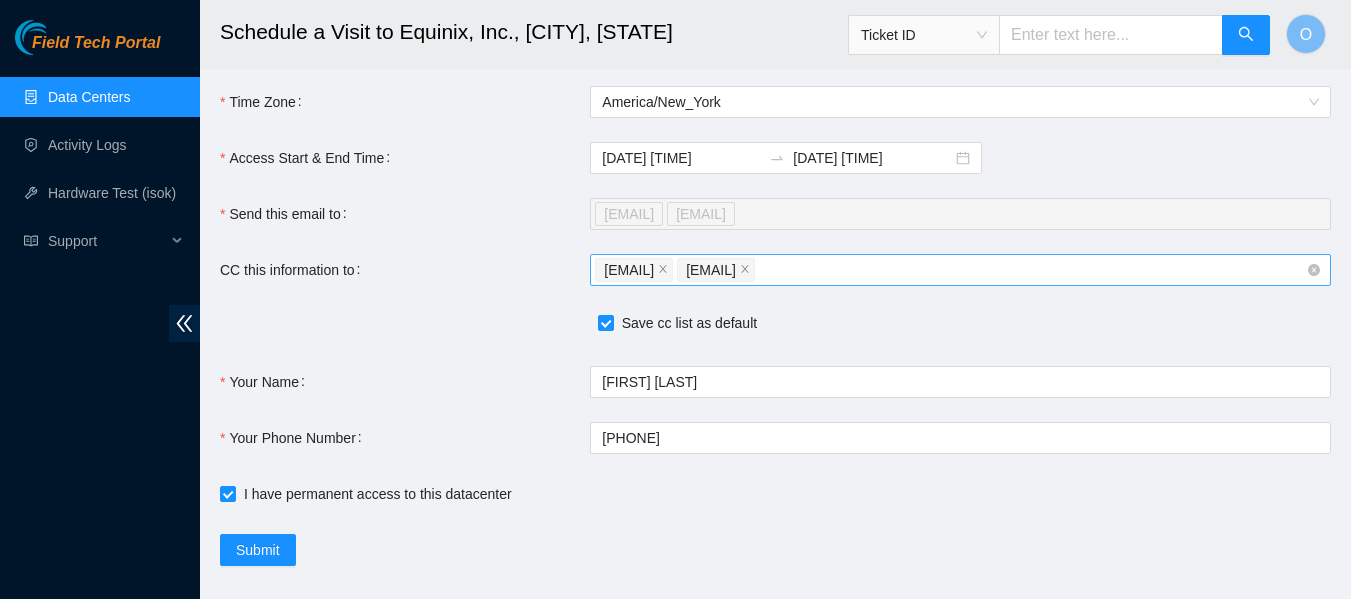 click on "Ticket Number Rack Machine IP Address Serial Number Todo               B-V-5RK5JDS MI6.0807  21 23.200.165.216 MX-2452-0160
Shuffle all drives
Please rescue with the latest rescue version.
The latest version of the... B-V-5SBGMZ9  MI6.0801 27 23.33.214.188 CT-4240719-00388 {"template":"unsshable" }
{'isok_results': {'23.33.214.188': {'failed': 'Permission denied\n'}}}
Network: FreeFlo... Reason for maintenance Additional Racks you will be working on   Choose Racks Time Zone America/New_York Access Start & End Time 2025-08-05 07:59 2025-08-06 07:58 Send this email to vaslan@akamai.com crwelty@akamai.com   CC this information to osreykinlopez@gmail.com nie-mia@akamai.com   Save cc list as default Your Name Osreykin Lopez Your Phone Number +1 305-305-0394 I have permanent access to this datacenter Submit" at bounding box center [775, 170] 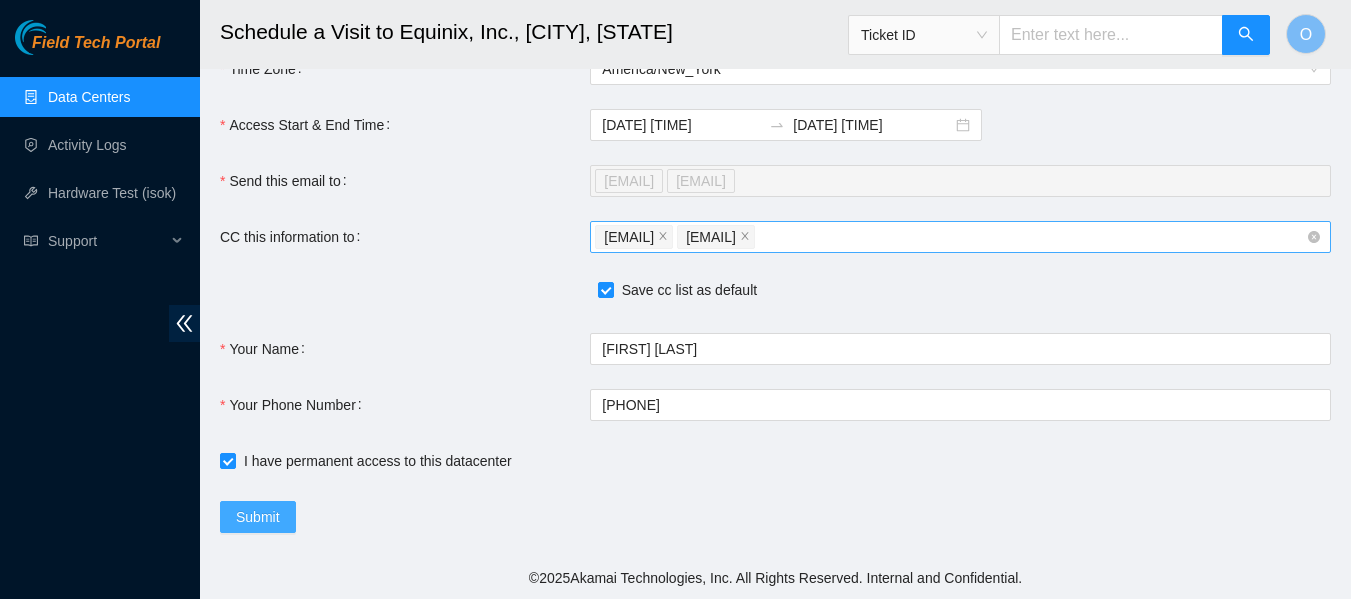 click on "Submit" at bounding box center [258, 517] 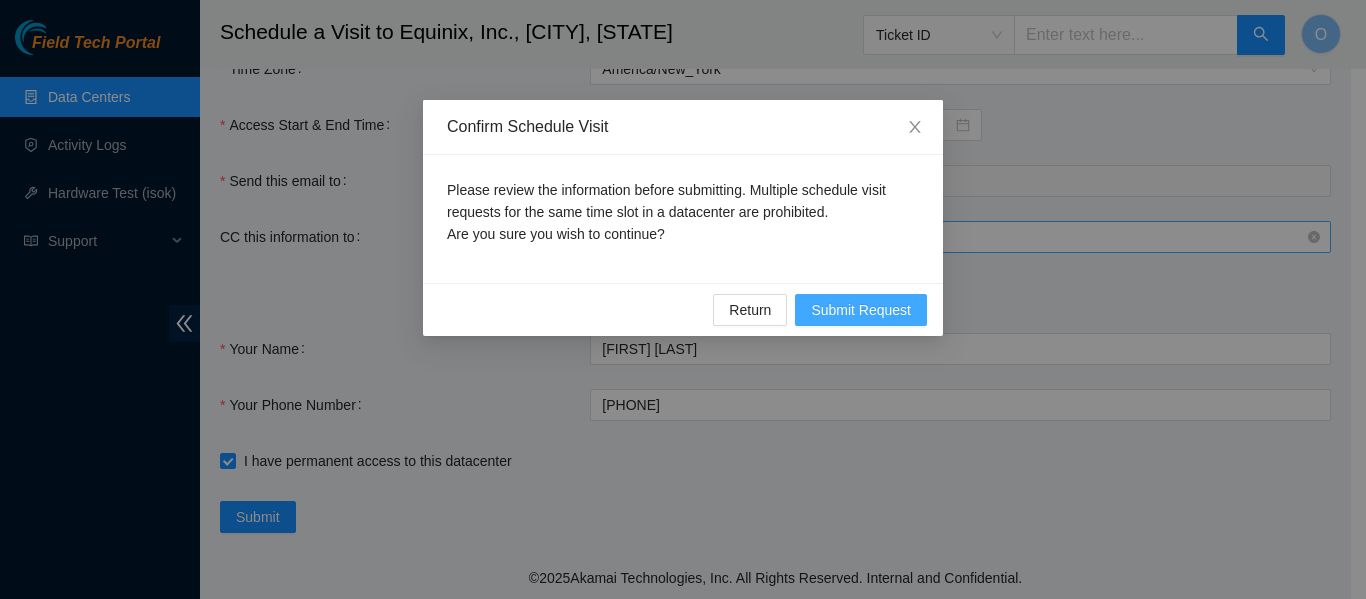 click on "Submit Request" at bounding box center [861, 310] 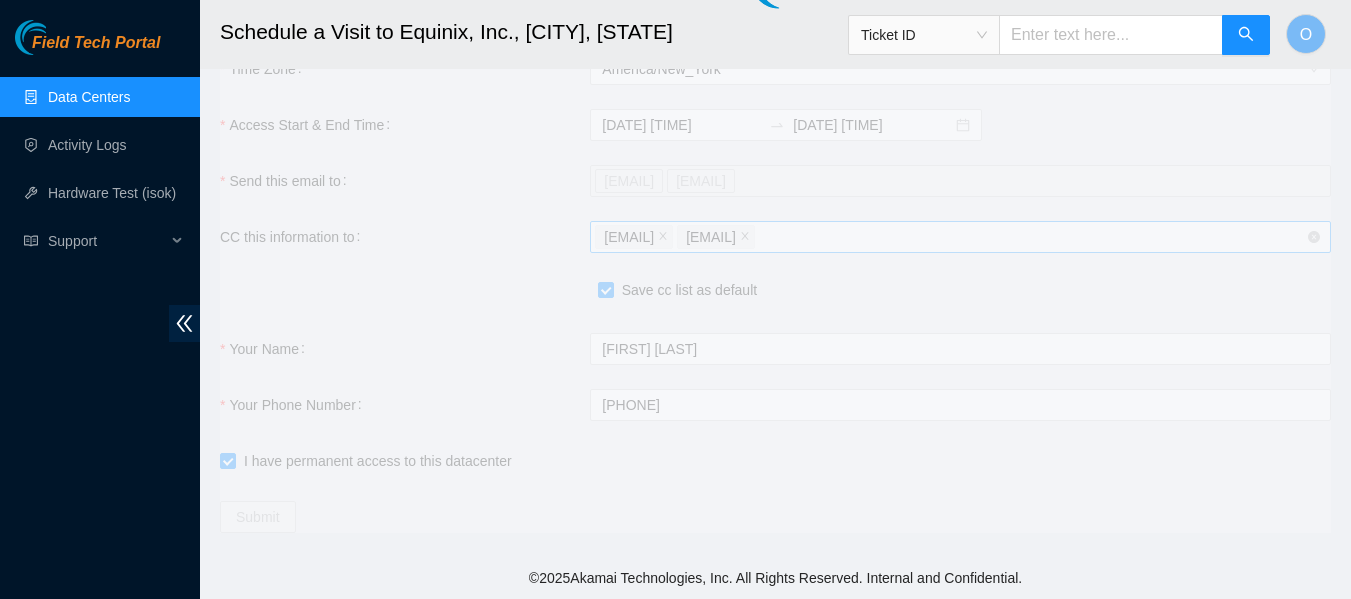 type on "2025-08-05 08:00" 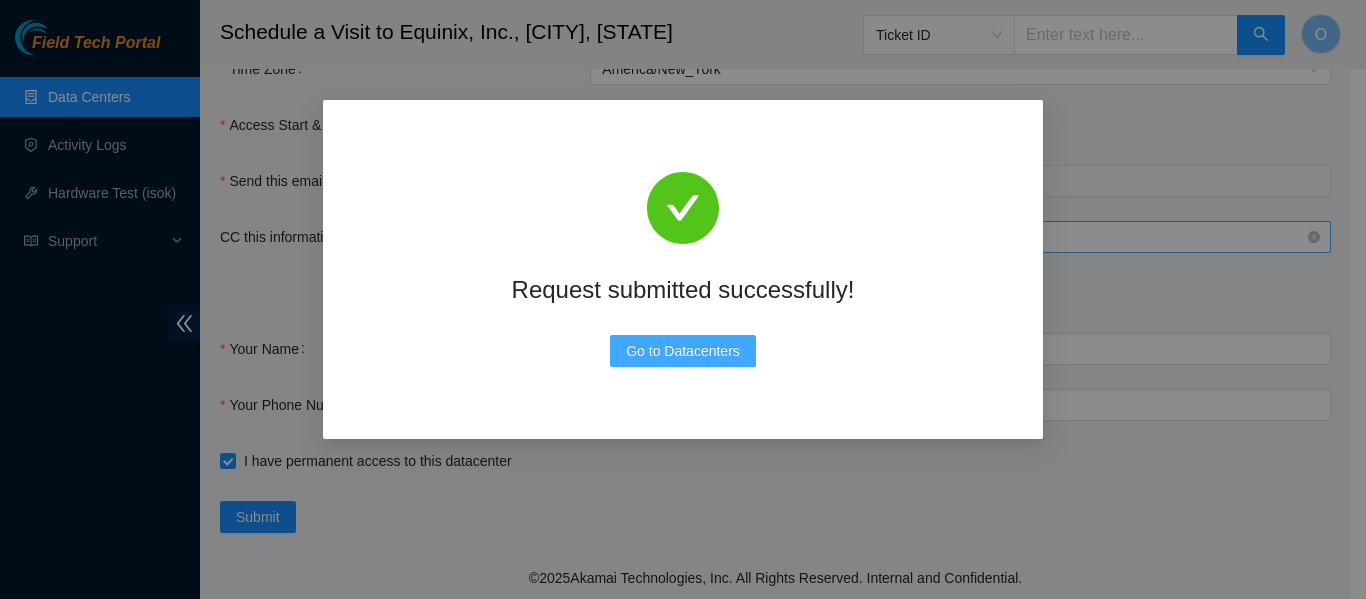 click on "Go to Datacenters" at bounding box center [683, 351] 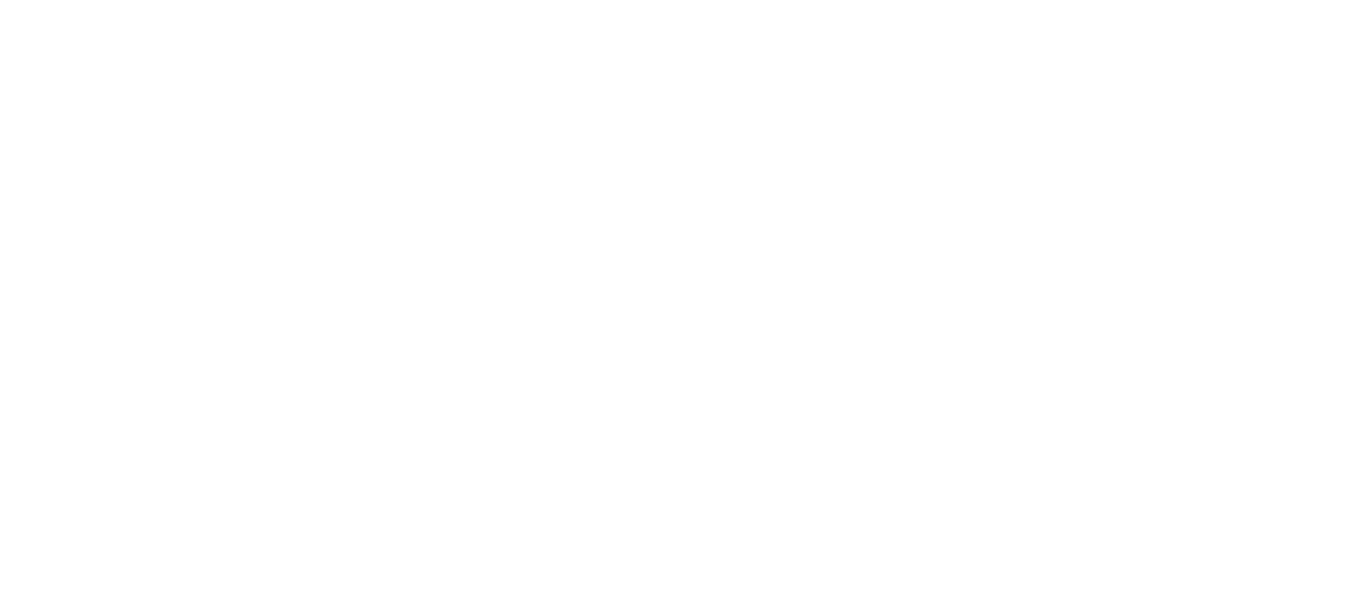 scroll, scrollTop: 0, scrollLeft: 0, axis: both 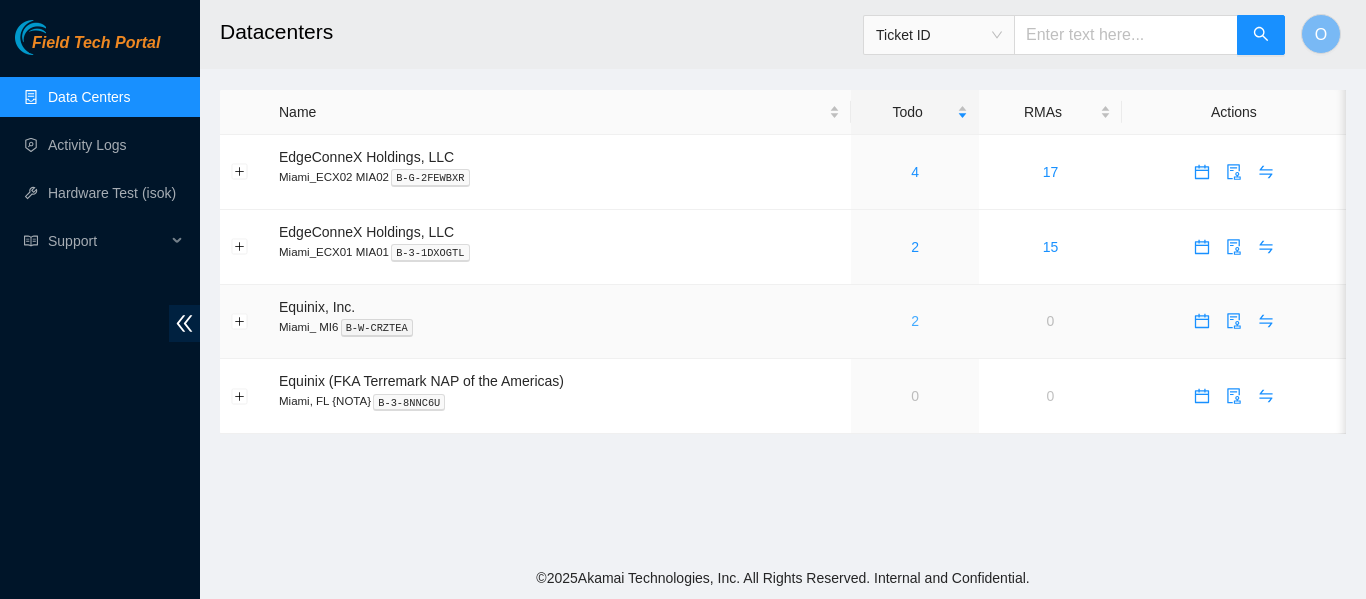 click on "2" at bounding box center [915, 321] 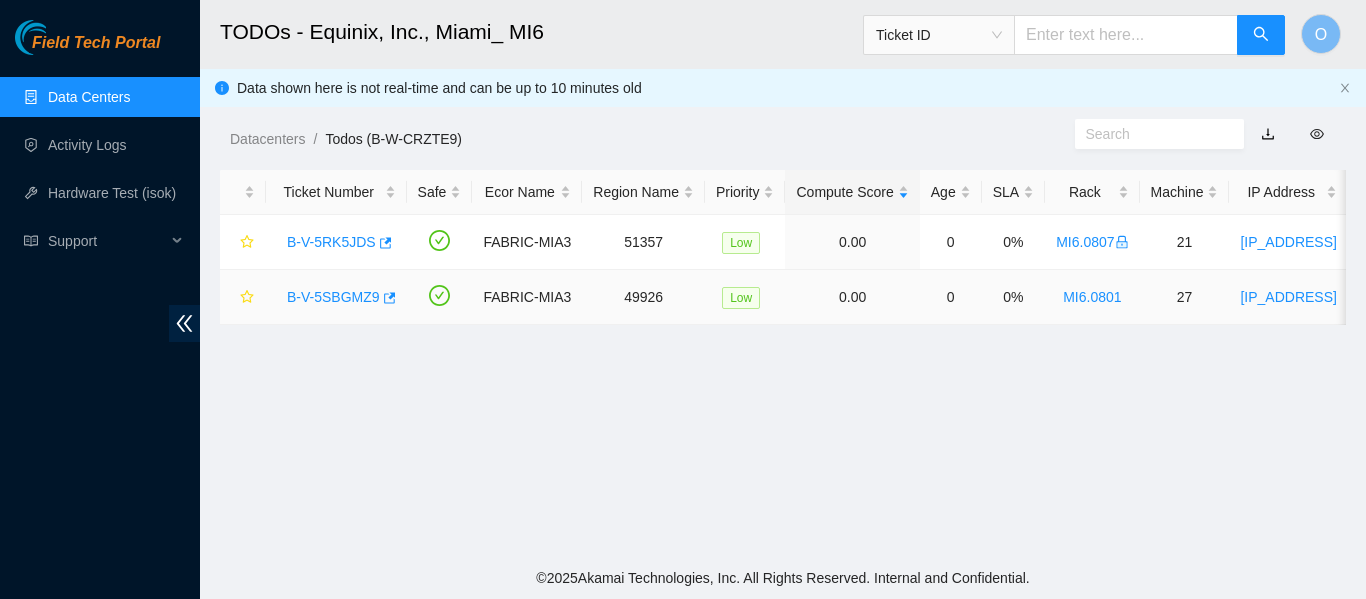 click on "B-V-5SBGMZ9" at bounding box center [333, 297] 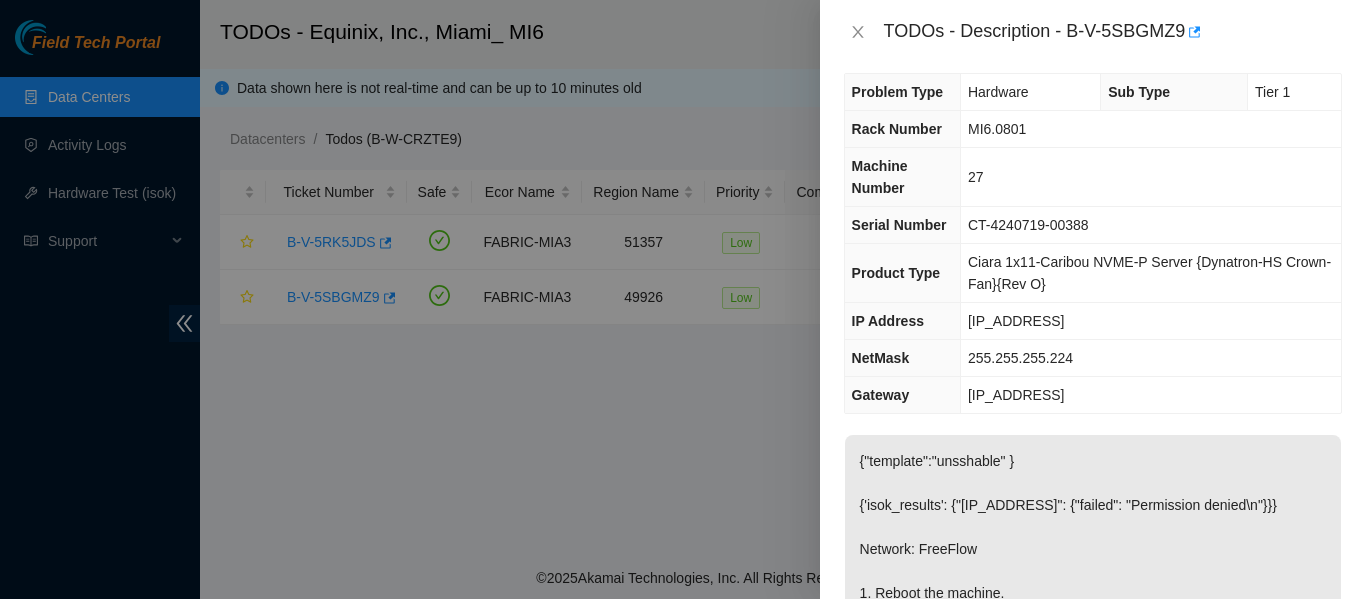 scroll, scrollTop: 0, scrollLeft: 0, axis: both 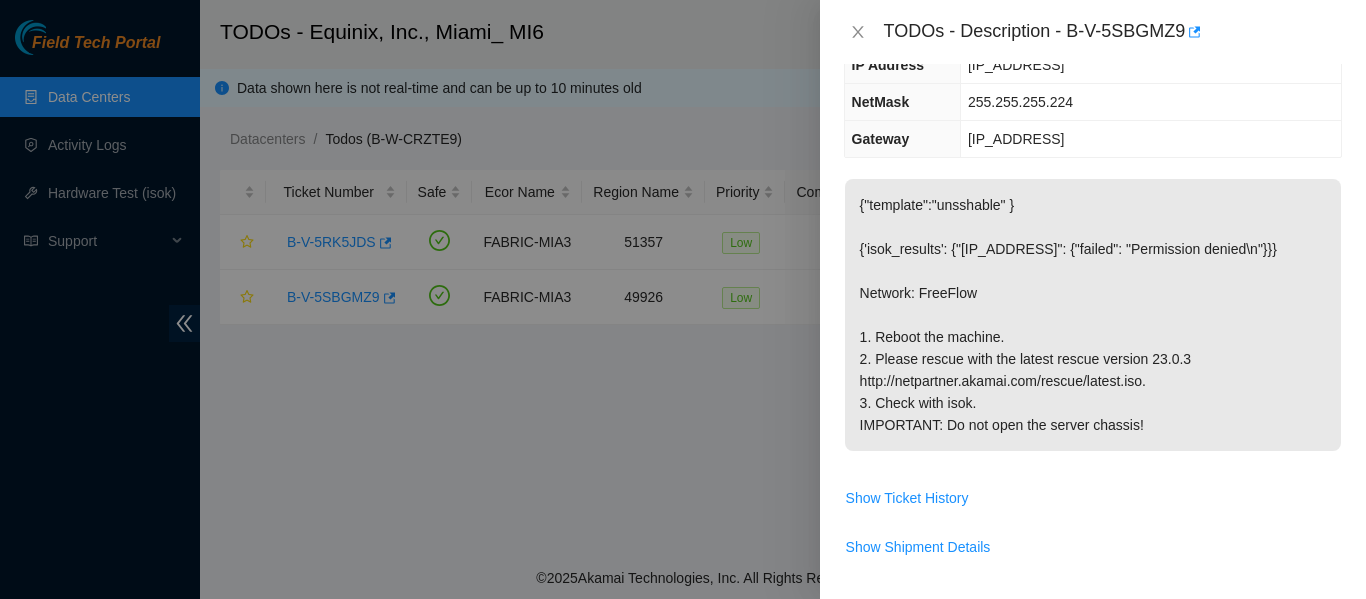 click on "{"template":"unsshable" }
{'isok_results': {"[IP_ADDRESS]": {"failed": "Permission denied\n"}}}
Network: FreeFlow
1. Reboot the machine.
2. Please rescue with the latest rescue version 23.0.3
http://netpartner.akamai.com/rescue/latest.iso.
3. Check with isok.
IMPORTANT: Do not open the server chassis!" at bounding box center (1093, 315) 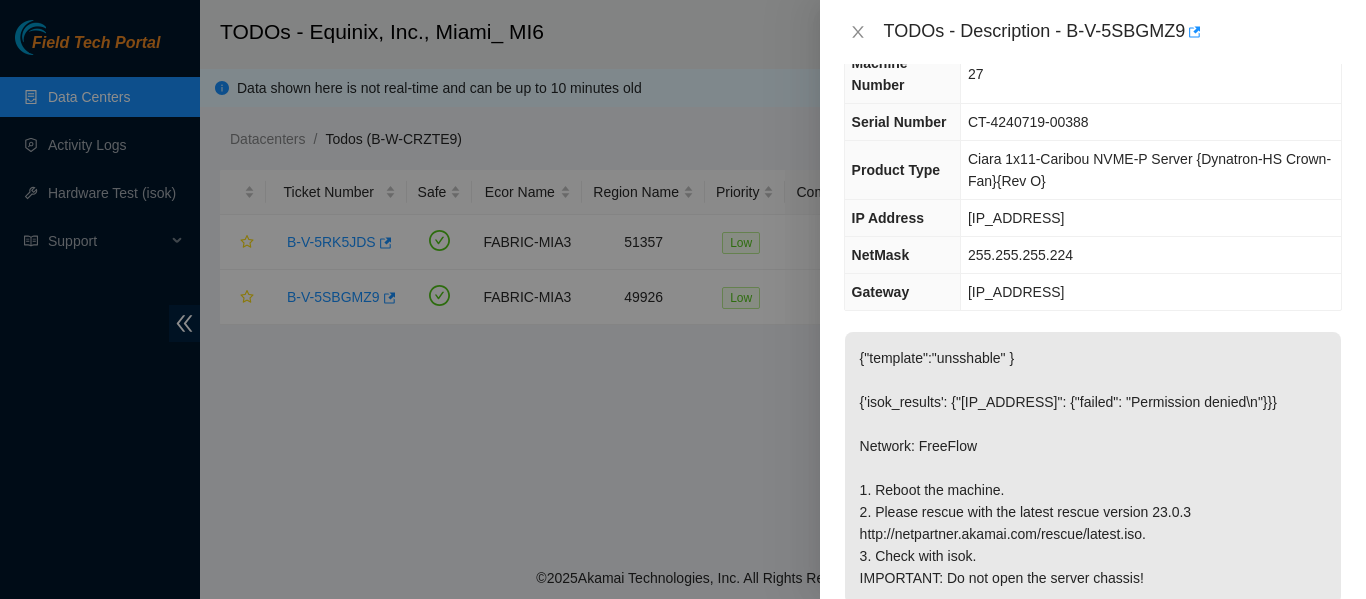 scroll, scrollTop: 0, scrollLeft: 0, axis: both 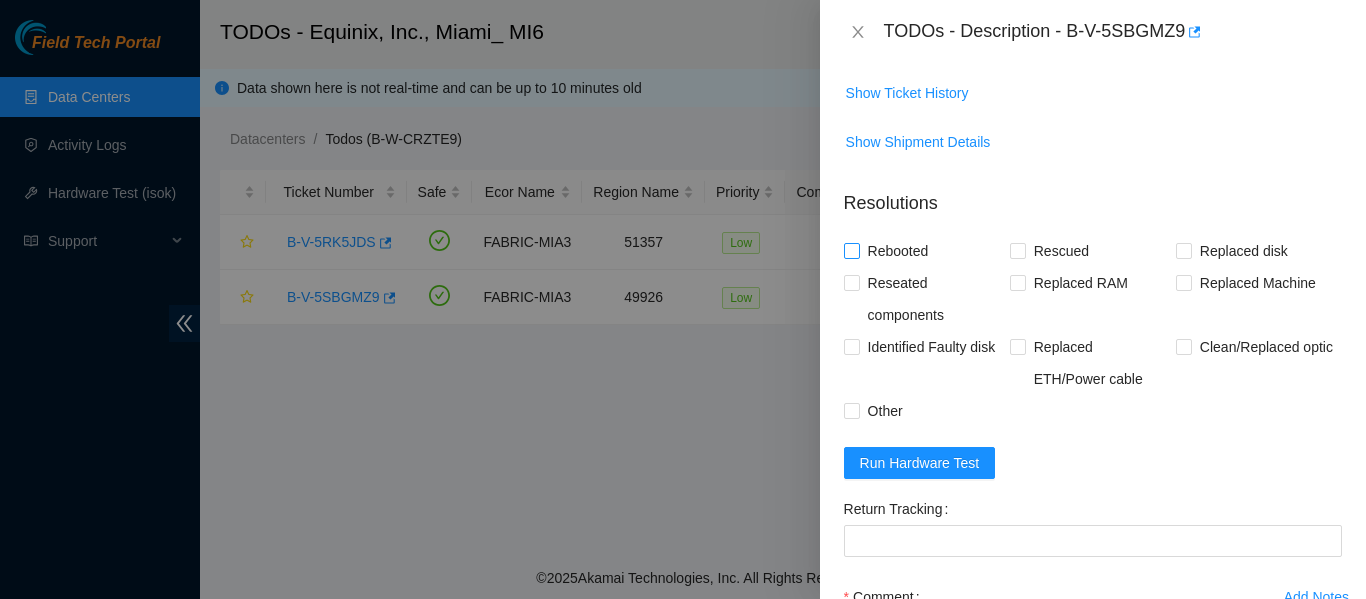 click on "Rebooted" at bounding box center [851, 250] 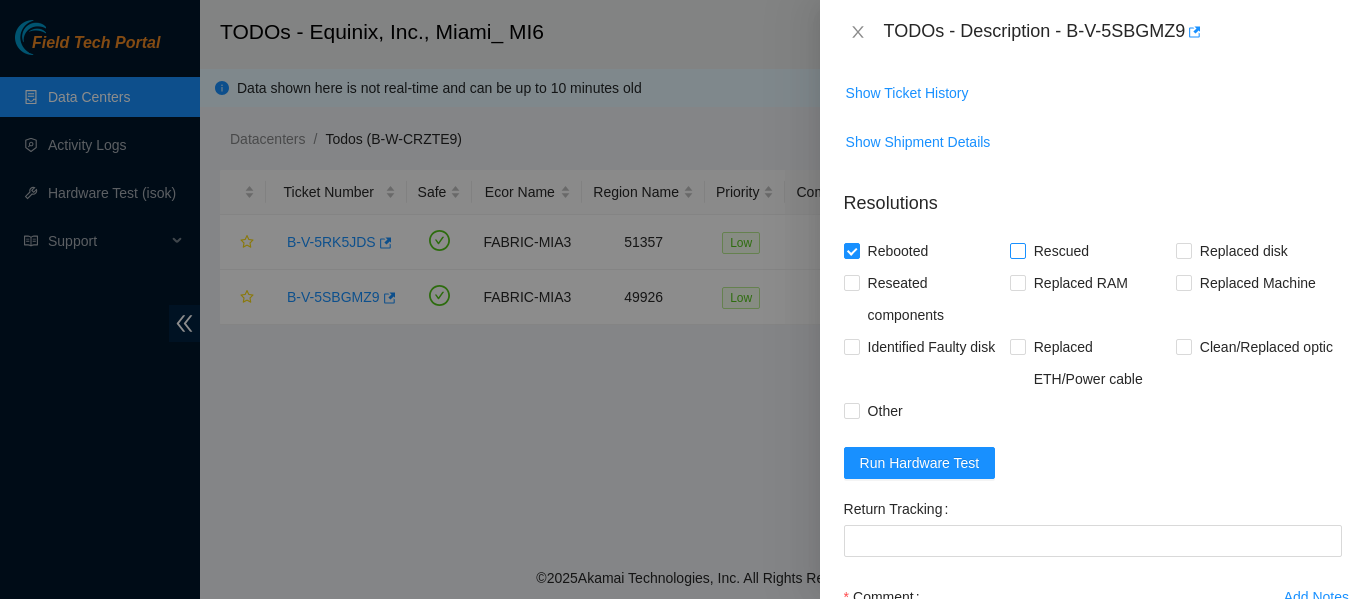 click on "Rescued" at bounding box center (1017, 250) 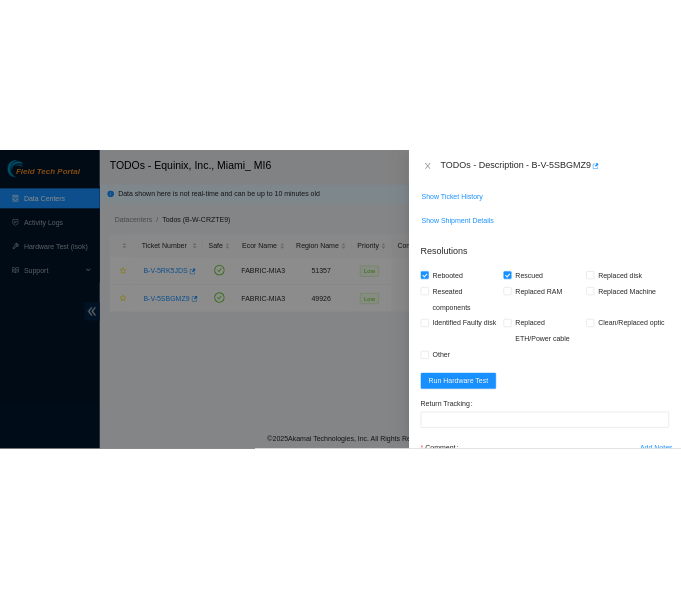 scroll, scrollTop: 926, scrollLeft: 0, axis: vertical 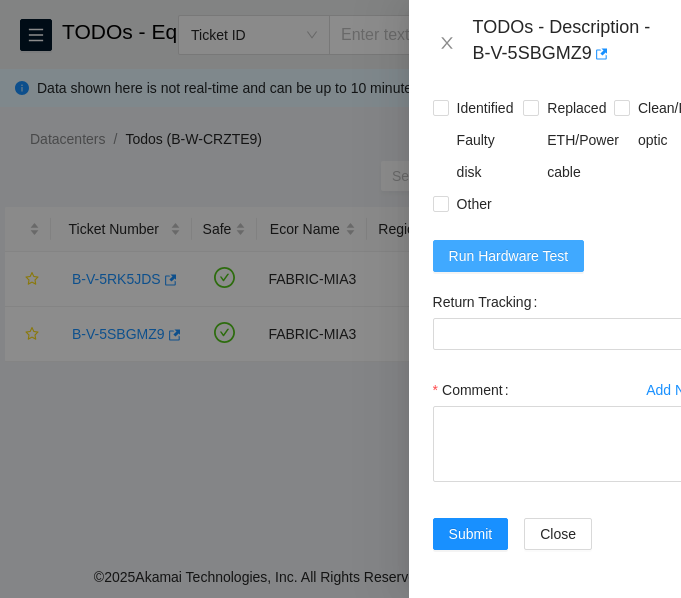 click on "Run Hardware Test" at bounding box center [509, 256] 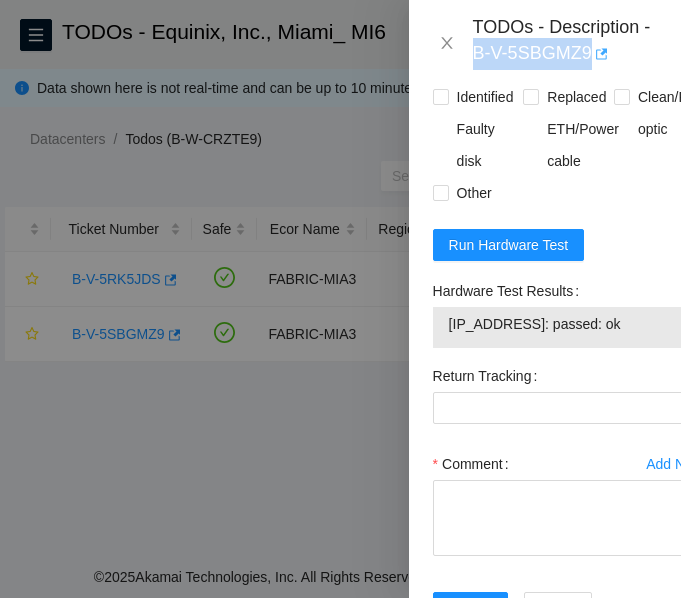 drag, startPoint x: 474, startPoint y: 47, endPoint x: 592, endPoint y: 51, distance: 118.06778 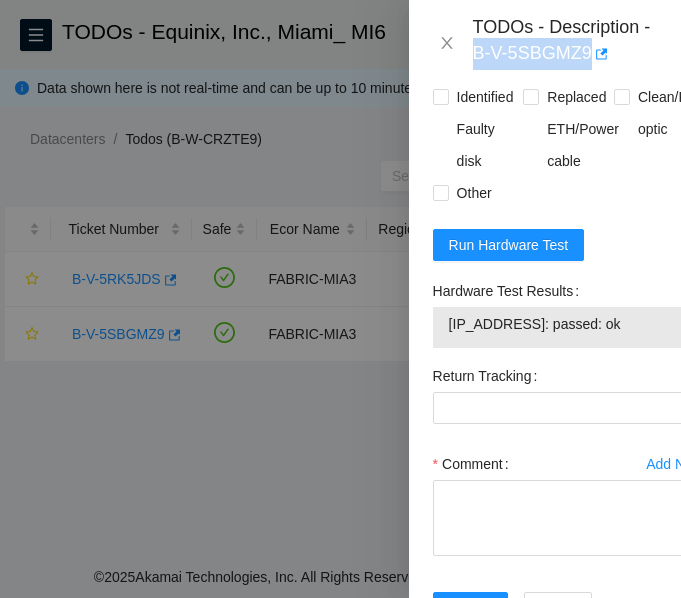 copy on "B-V-5SBGMZ9" 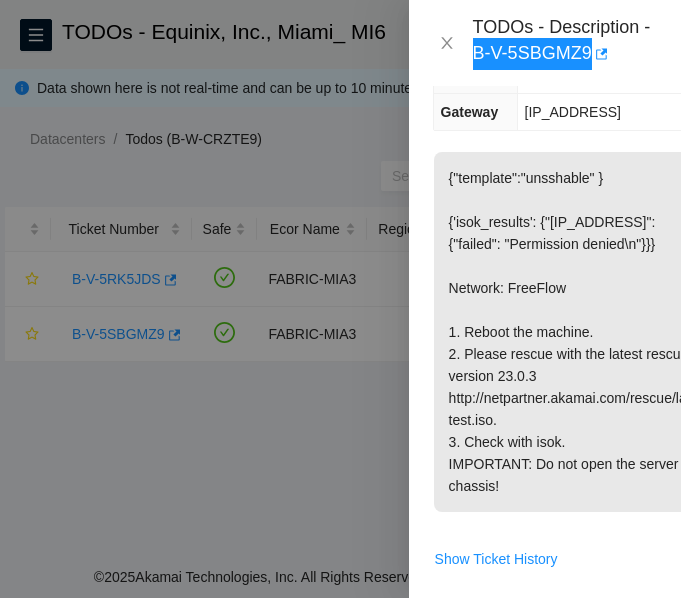scroll, scrollTop: 429, scrollLeft: 0, axis: vertical 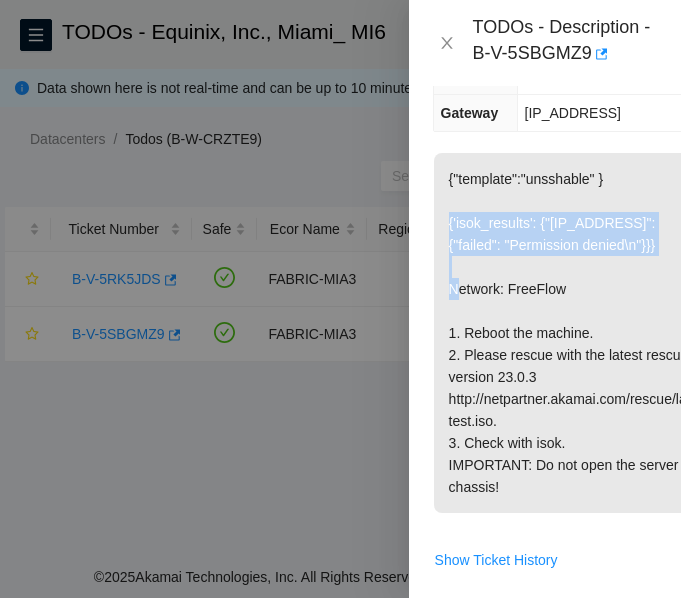 drag, startPoint x: 447, startPoint y: 240, endPoint x: 646, endPoint y: 288, distance: 204.7071 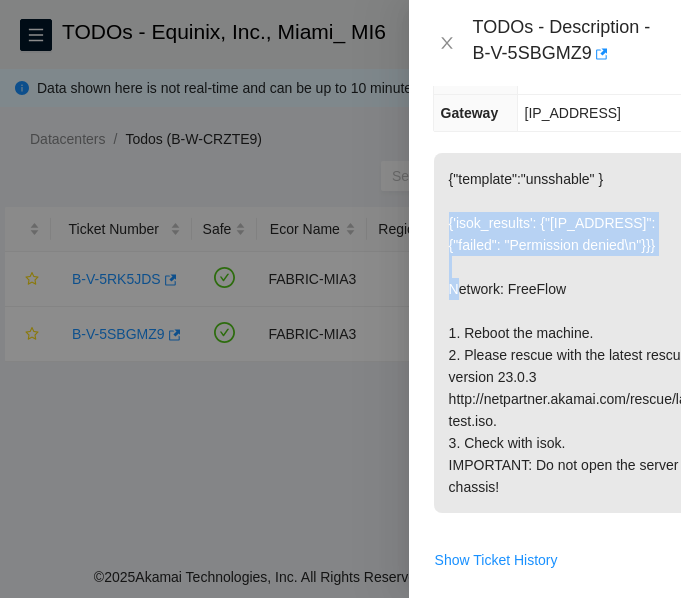copy on "{"isok_results": {"[IP_ADDRESS]": {"failed": "Permission denied\n"}}}" 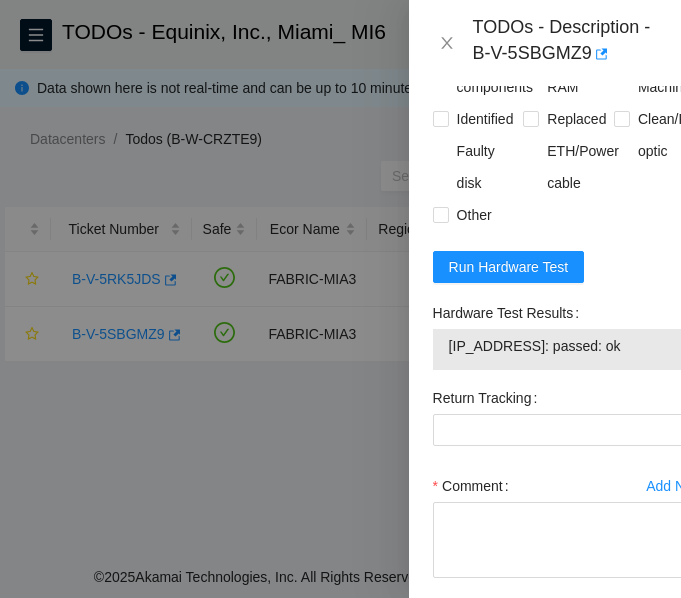 scroll, scrollTop: 1348, scrollLeft: 0, axis: vertical 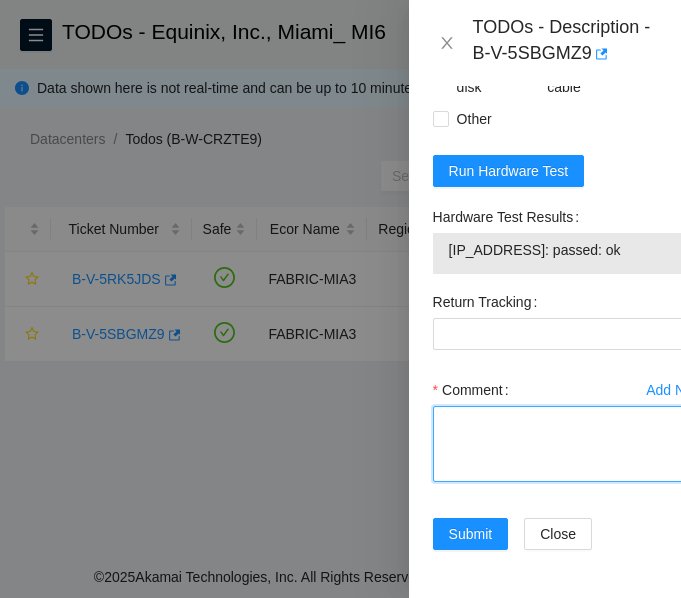 click on "Comment" at bounding box center (569, 444) 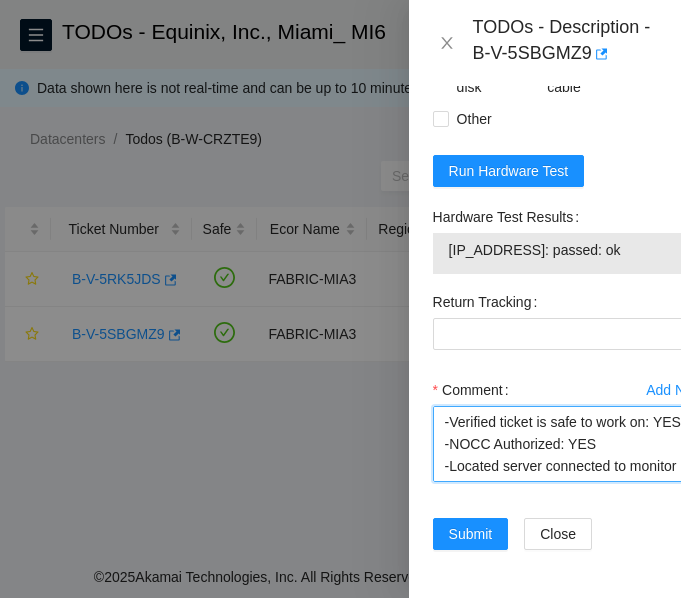 scroll, scrollTop: 479, scrollLeft: 0, axis: vertical 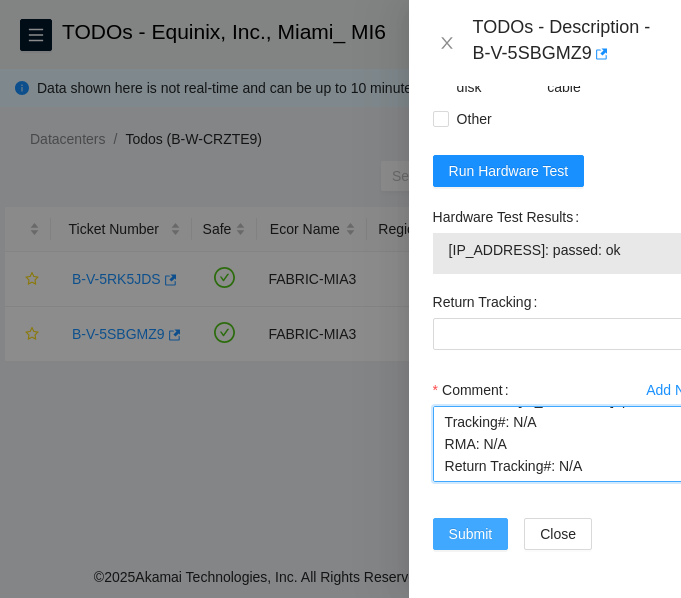 type on "-Verified ticket is safe to work on: YES
-NOCC Authorized: YES
-Located server connected to monitor and verified SN: YES
-Pre ISOK:
{'isok_results': {"[IP_ADDRESS]": {"failed": "Permission denied\n"}}}
-Rescued machine: YES
-Rebooted machine: YES
-Configurated machine: YES
-Rebooted machine: YES
Post ISOK: [IP_ADDRESS]: passed: ok
Tracking#: N/A
RMA: N/A
Return Tracking#: N/A" 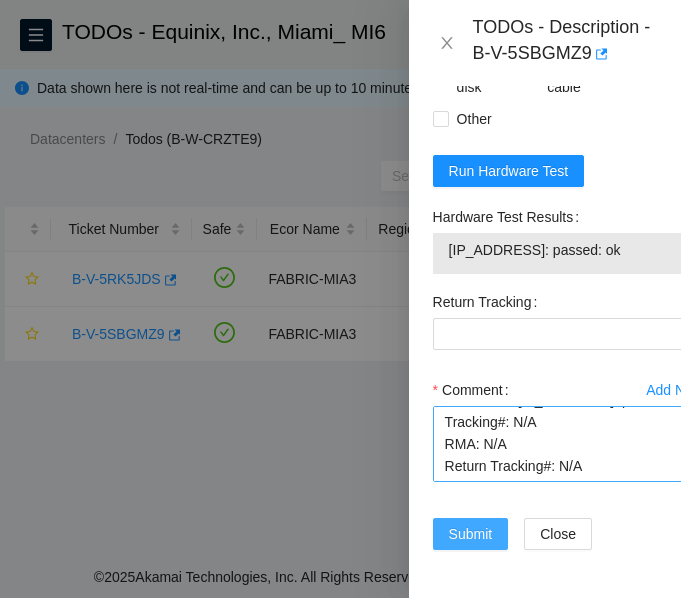drag, startPoint x: 479, startPoint y: 501, endPoint x: 456, endPoint y: 407, distance: 96.77293 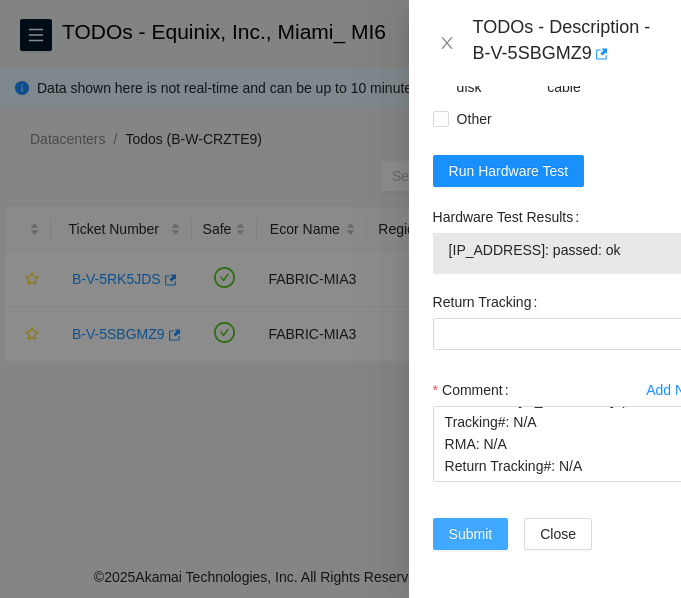 scroll, scrollTop: 1348, scrollLeft: 0, axis: vertical 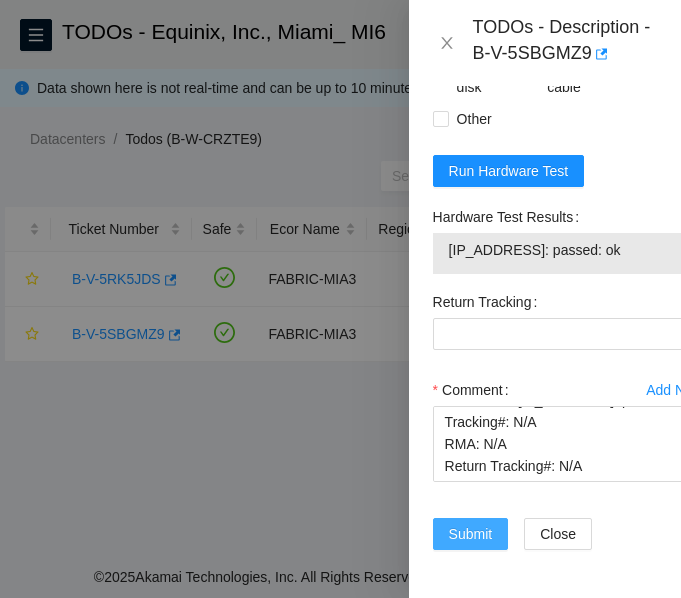 click on "Submit" at bounding box center (471, 534) 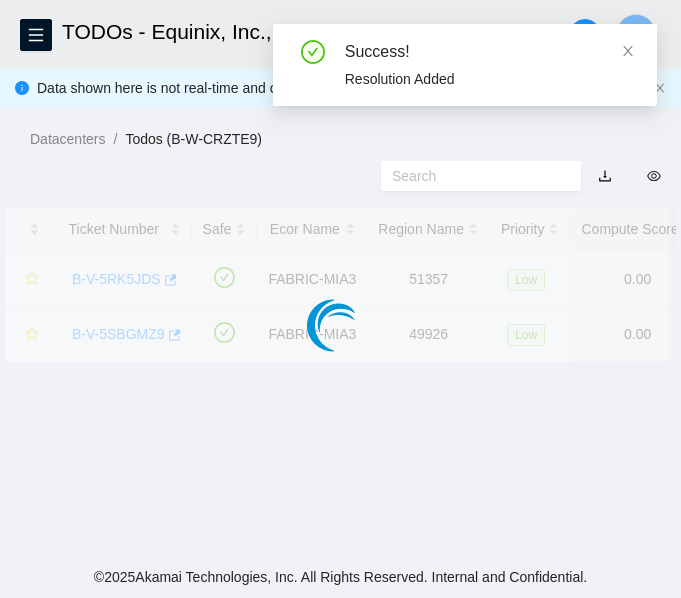 scroll, scrollTop: 671, scrollLeft: 0, axis: vertical 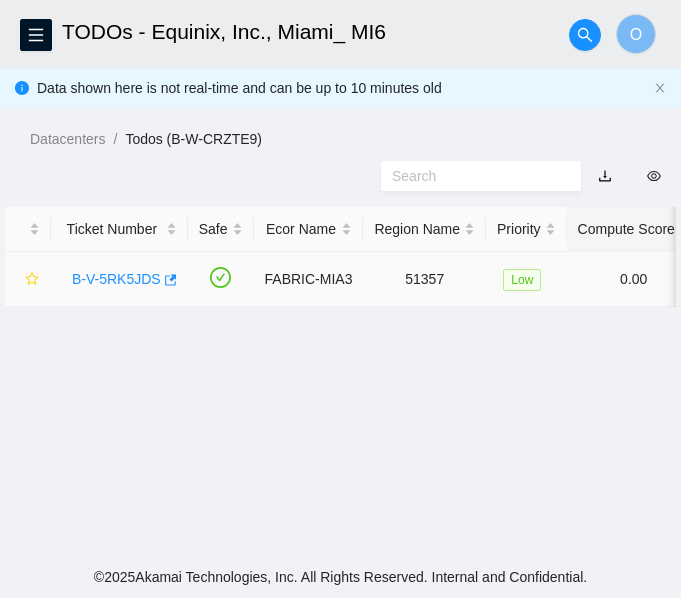 click on "B-V-5RK5JDS" at bounding box center (116, 279) 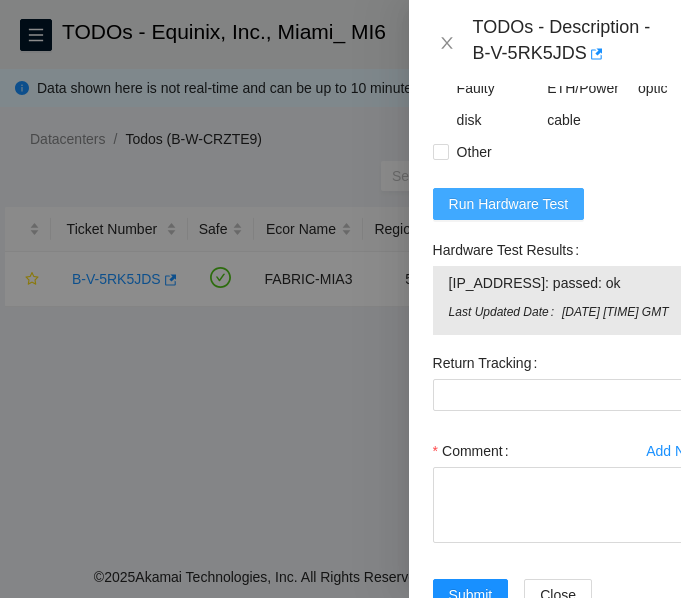 scroll, scrollTop: 1263, scrollLeft: 0, axis: vertical 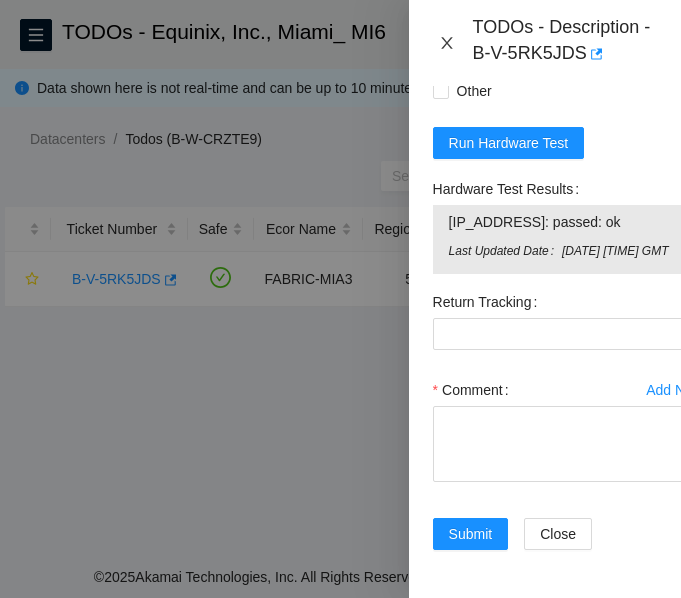 click 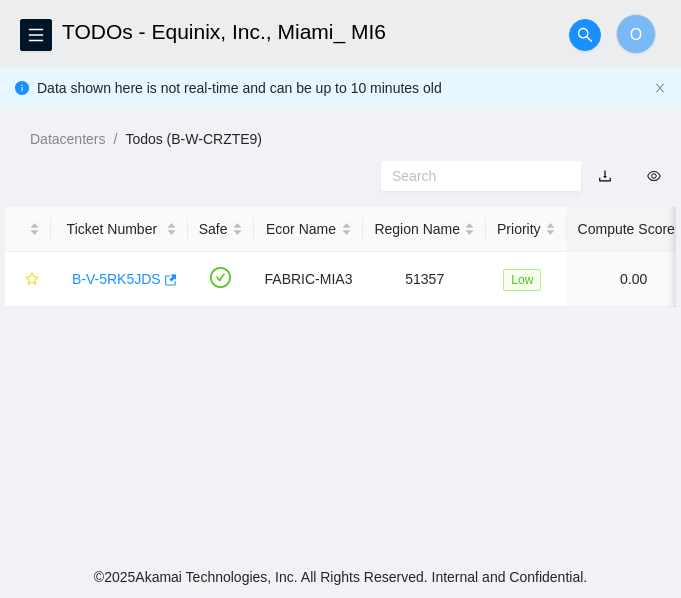scroll, scrollTop: 671, scrollLeft: 0, axis: vertical 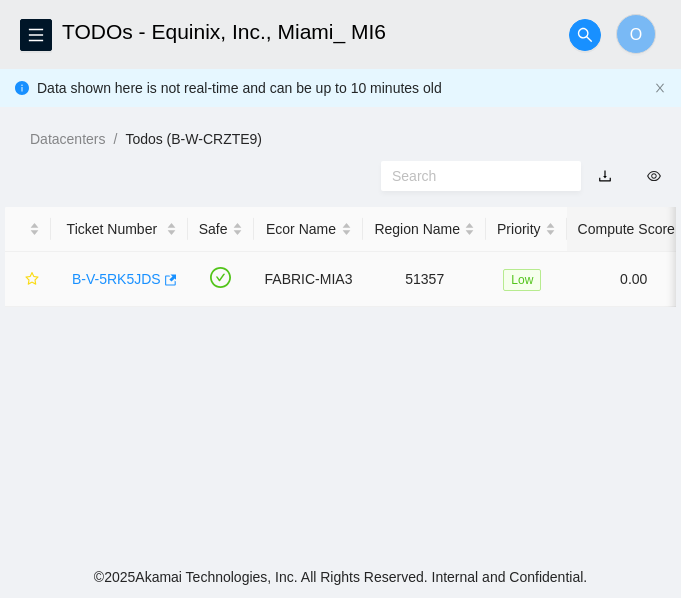 click on "B-V-5RK5JDS" at bounding box center (116, 279) 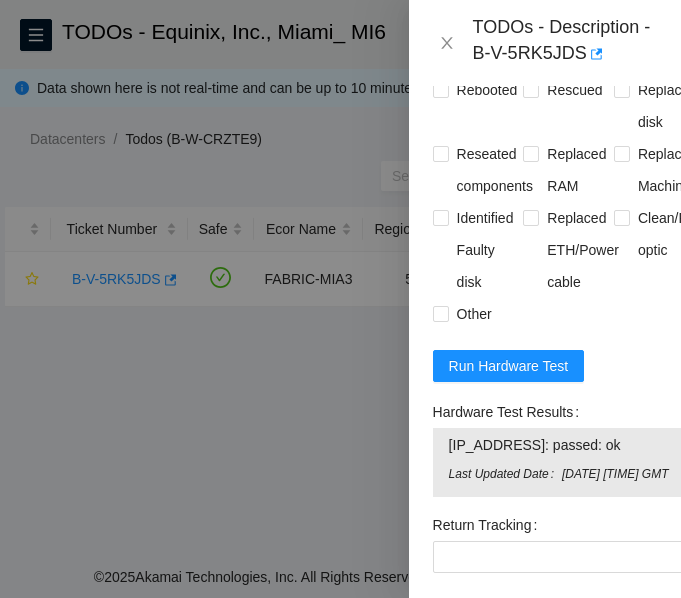 scroll, scrollTop: 977, scrollLeft: 0, axis: vertical 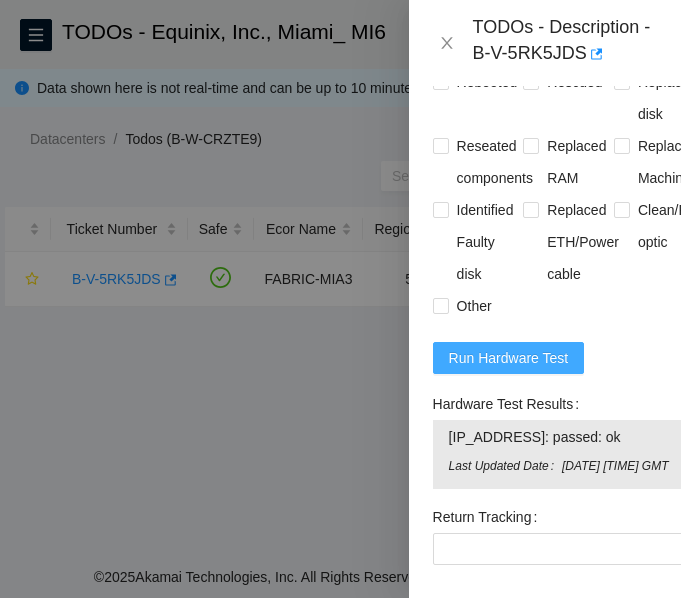 click on "Run Hardware Test" at bounding box center (509, 358) 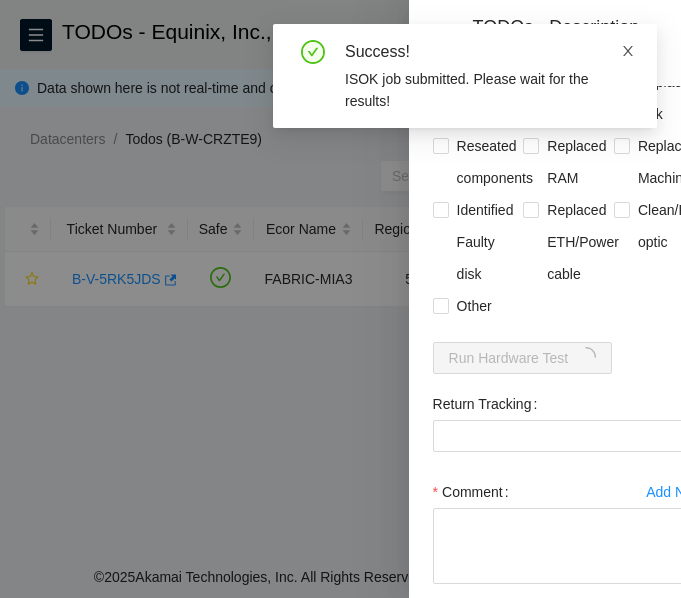 click 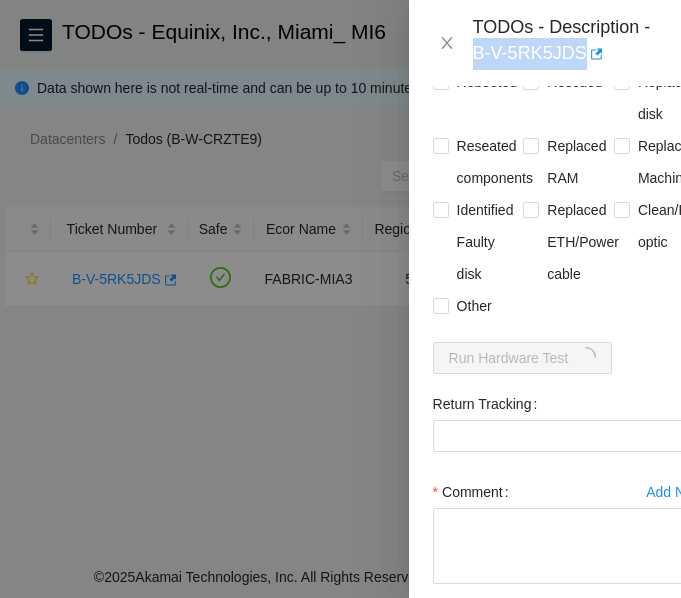 drag, startPoint x: 468, startPoint y: 61, endPoint x: 579, endPoint y: 73, distance: 111.64677 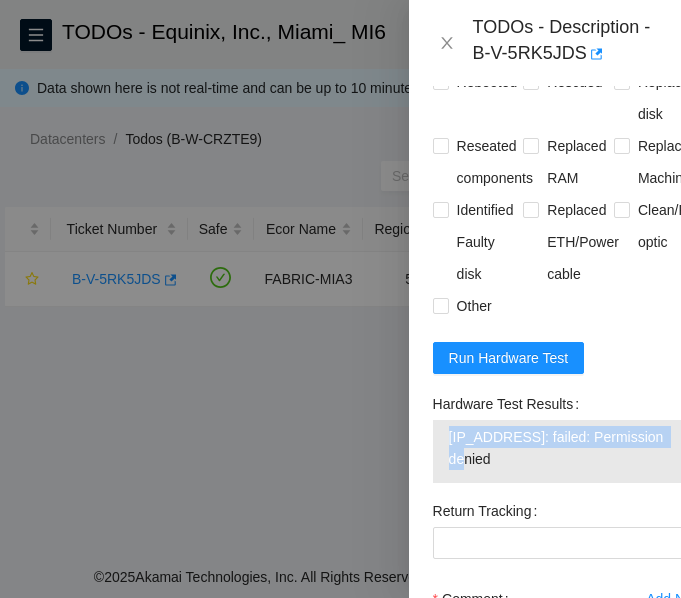 drag, startPoint x: 660, startPoint y: 466, endPoint x: 442, endPoint y: 496, distance: 220.05453 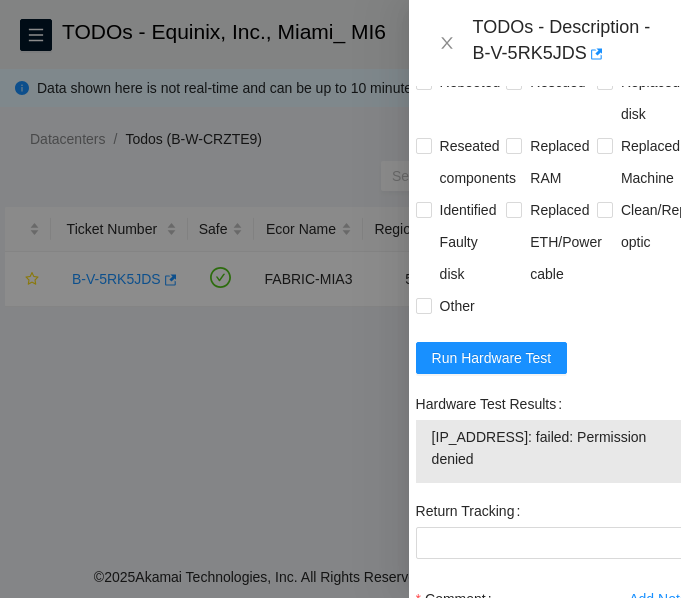 click on "[IP_ADDRESS]: failed: Permission denied" at bounding box center [552, 448] 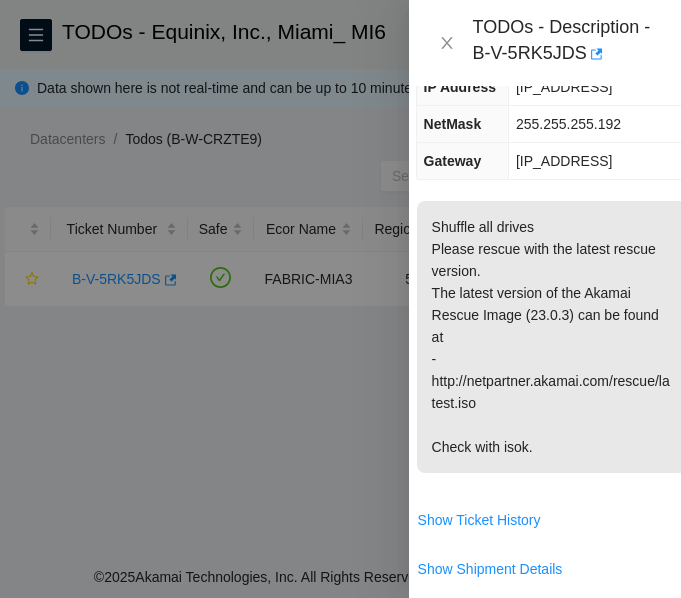 scroll, scrollTop: 382, scrollLeft: 18, axis: both 